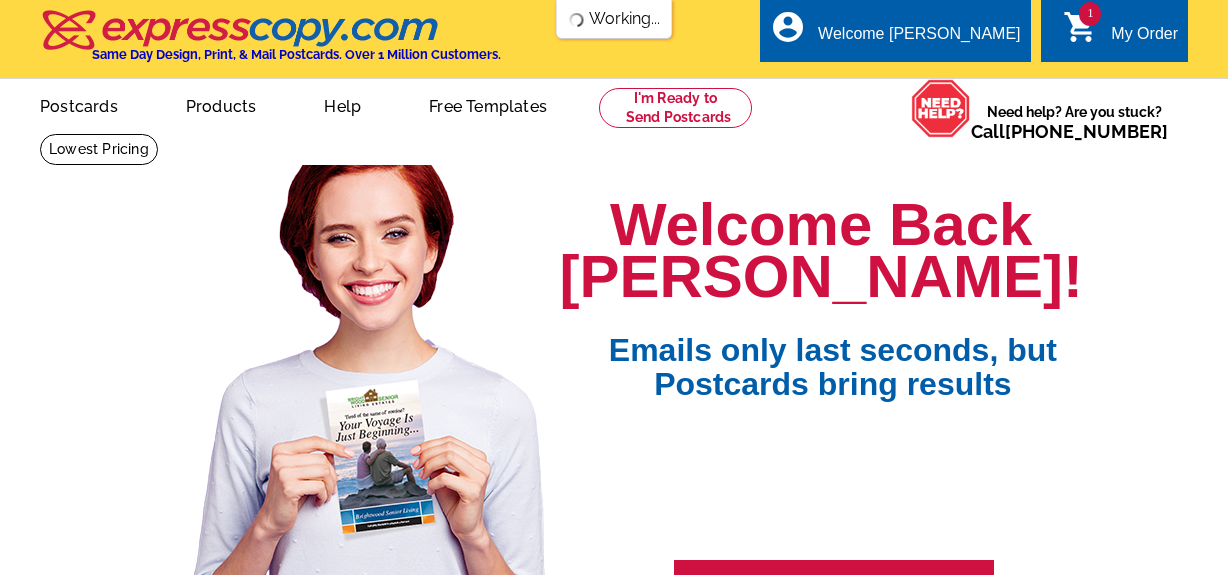 scroll, scrollTop: 0, scrollLeft: 0, axis: both 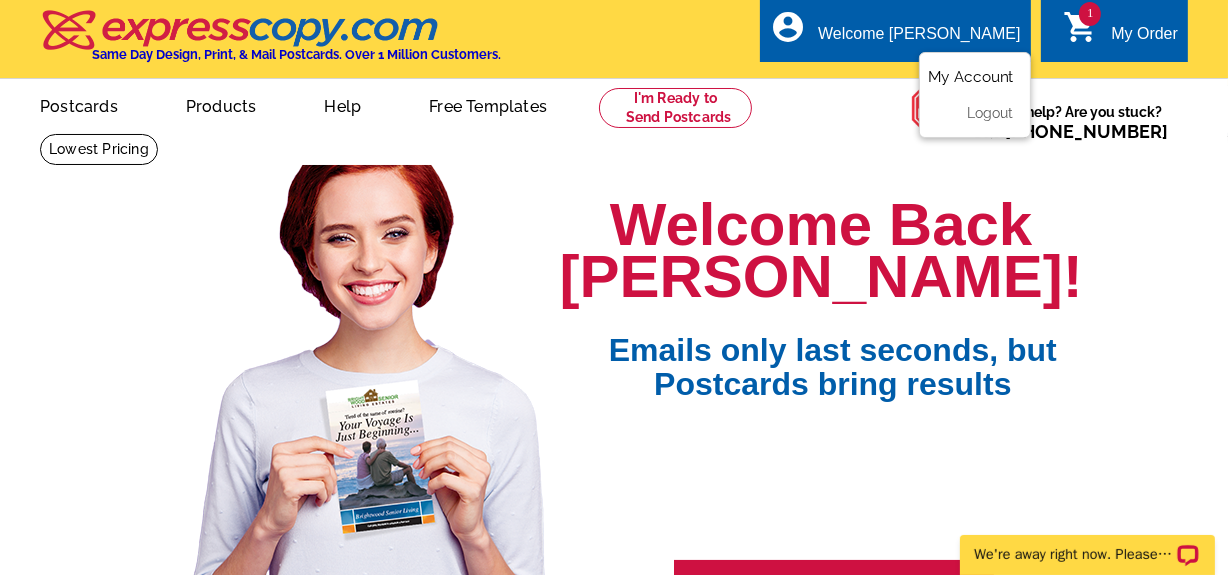 click on "My Account" at bounding box center [971, 77] 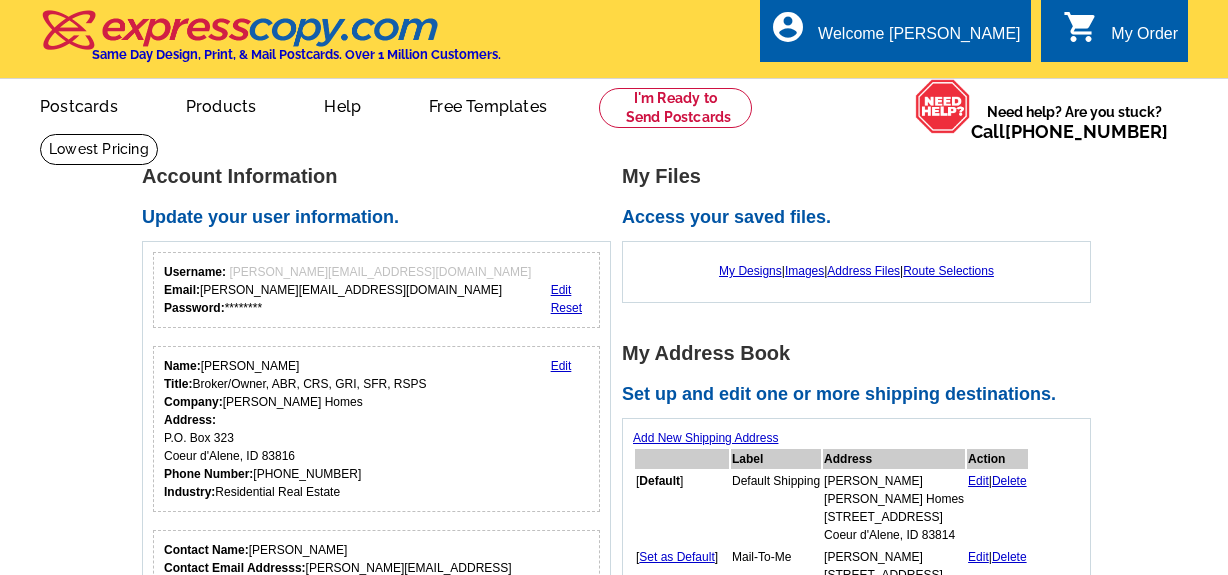 scroll, scrollTop: 0, scrollLeft: 0, axis: both 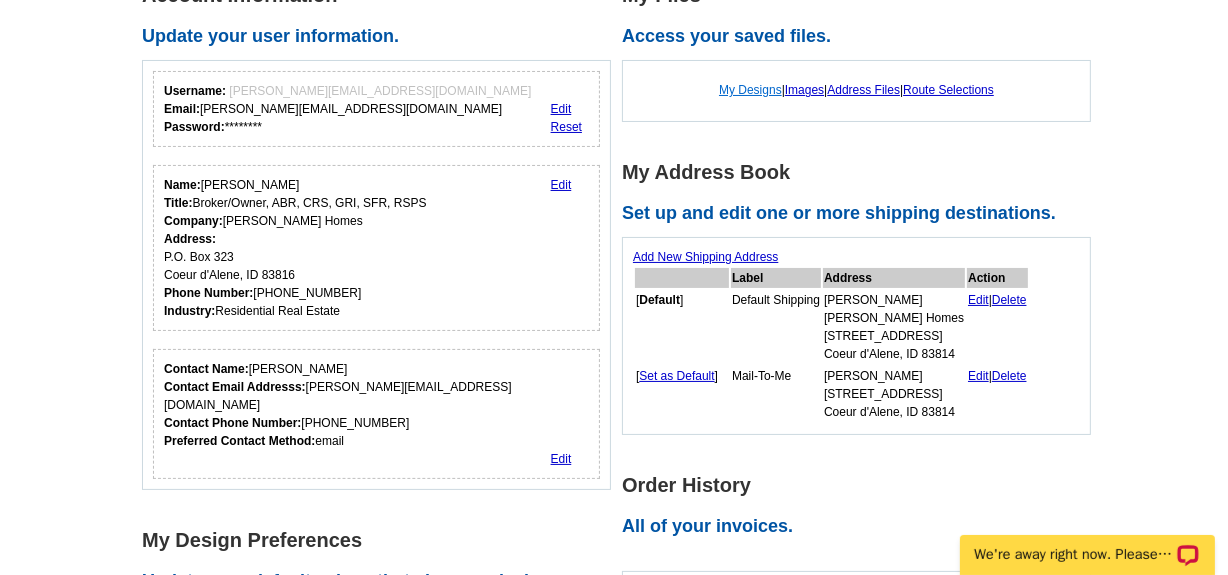 click on "My Designs" at bounding box center (750, 90) 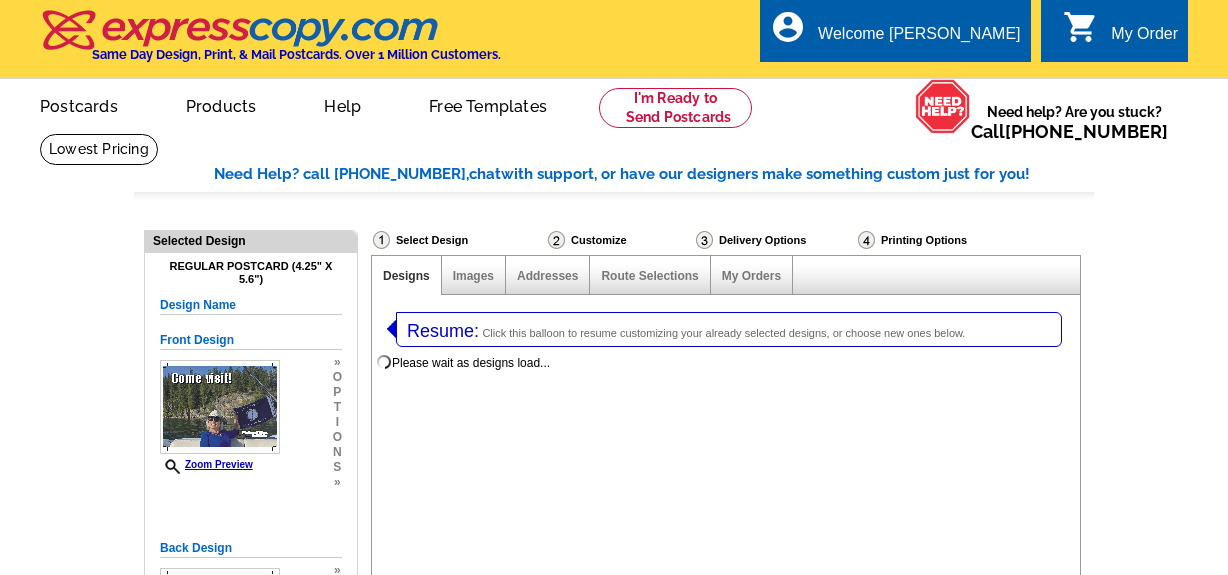 select on "1" 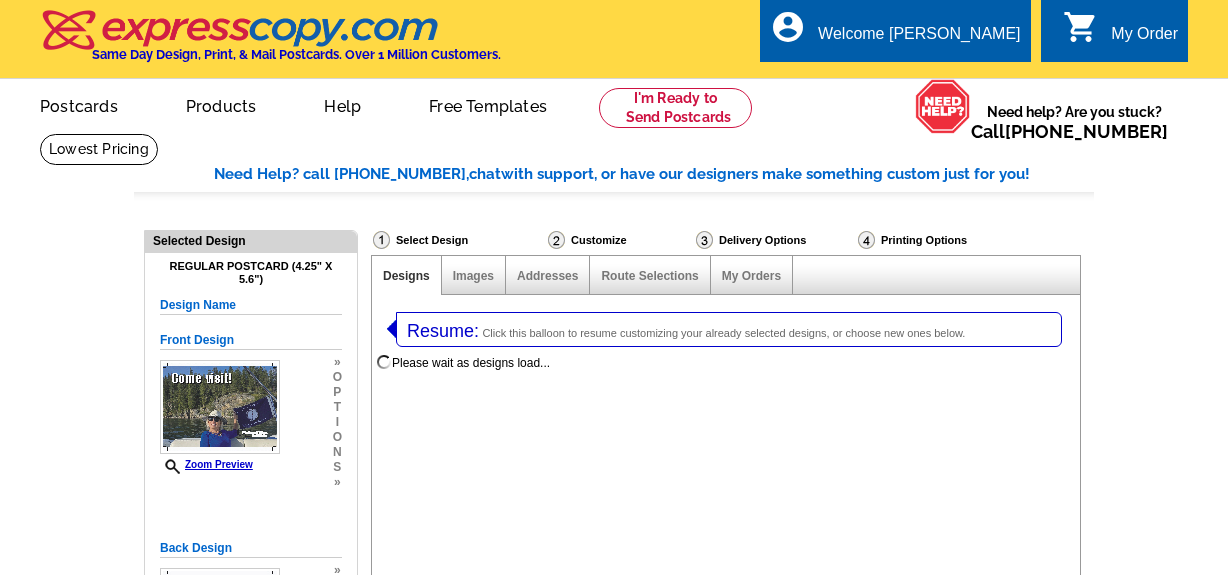 select on "1" 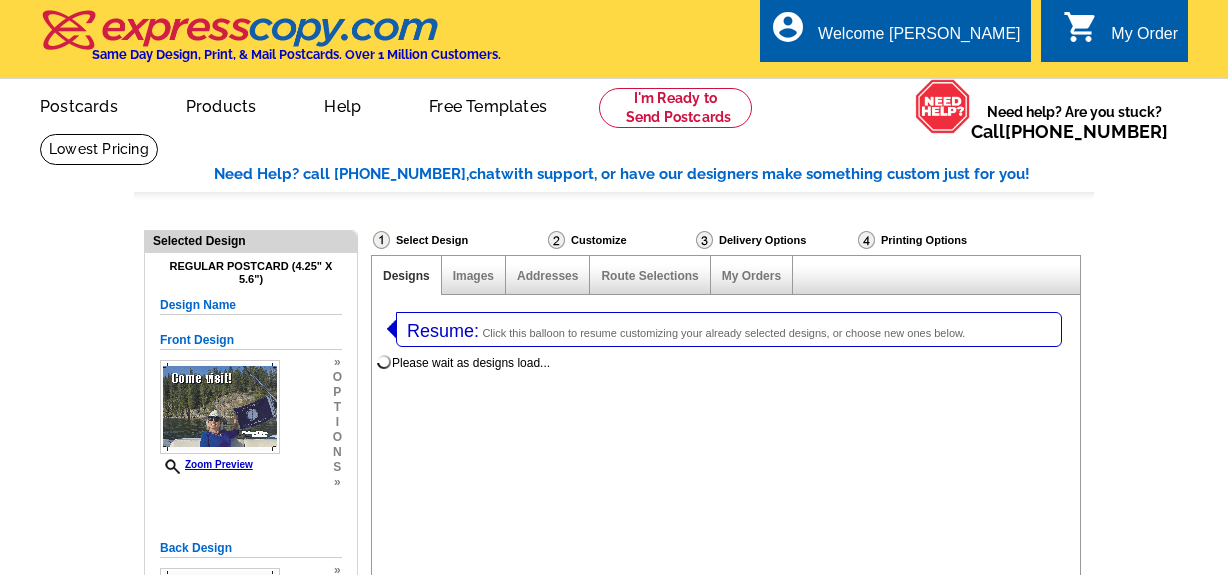 scroll, scrollTop: 0, scrollLeft: 0, axis: both 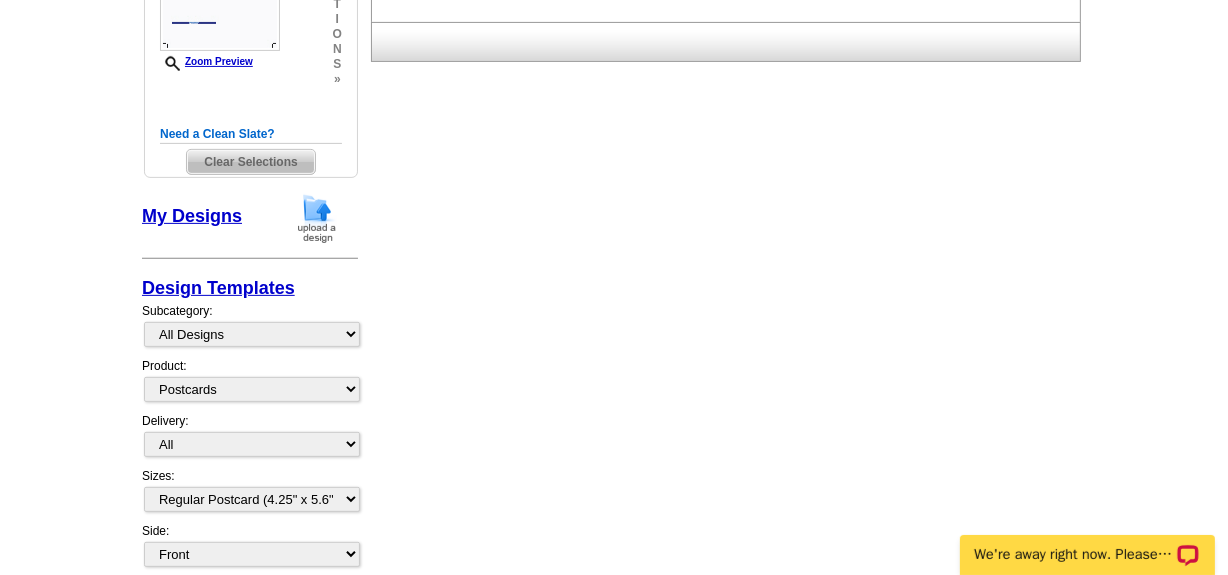 click on "My Designs" at bounding box center (192, 216) 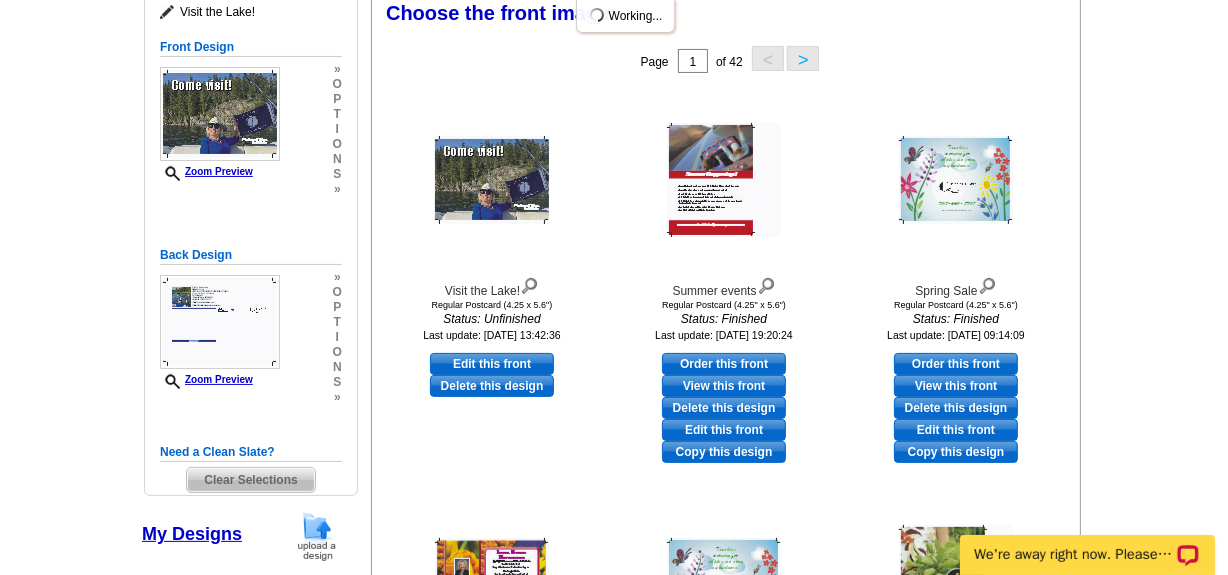 scroll, scrollTop: 308, scrollLeft: 0, axis: vertical 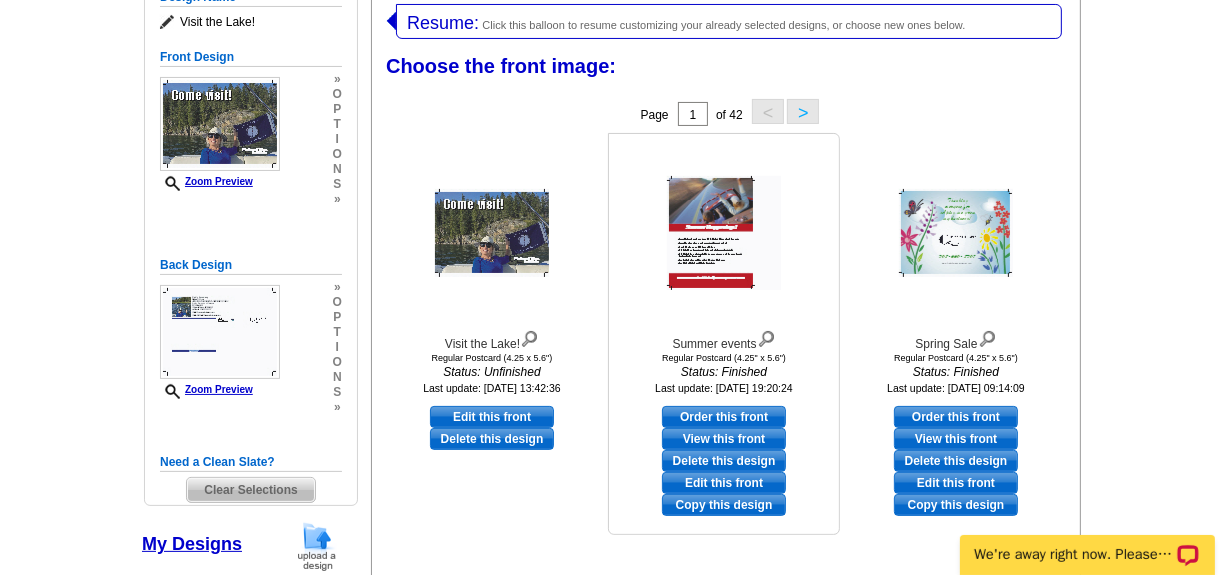 click on "View this front" at bounding box center (724, 439) 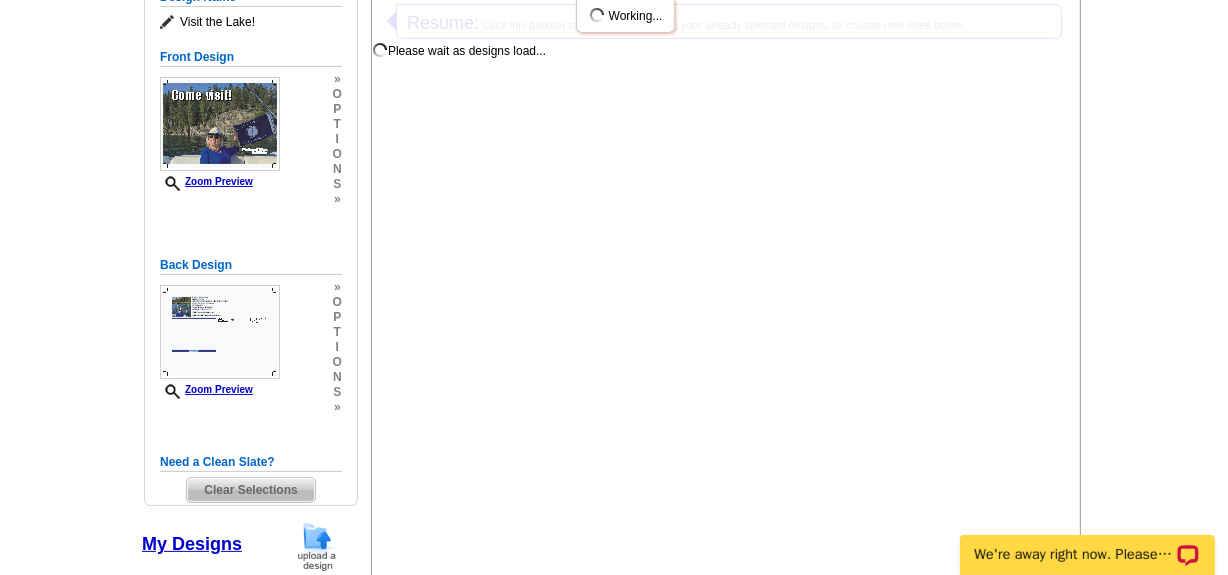 scroll, scrollTop: 0, scrollLeft: 0, axis: both 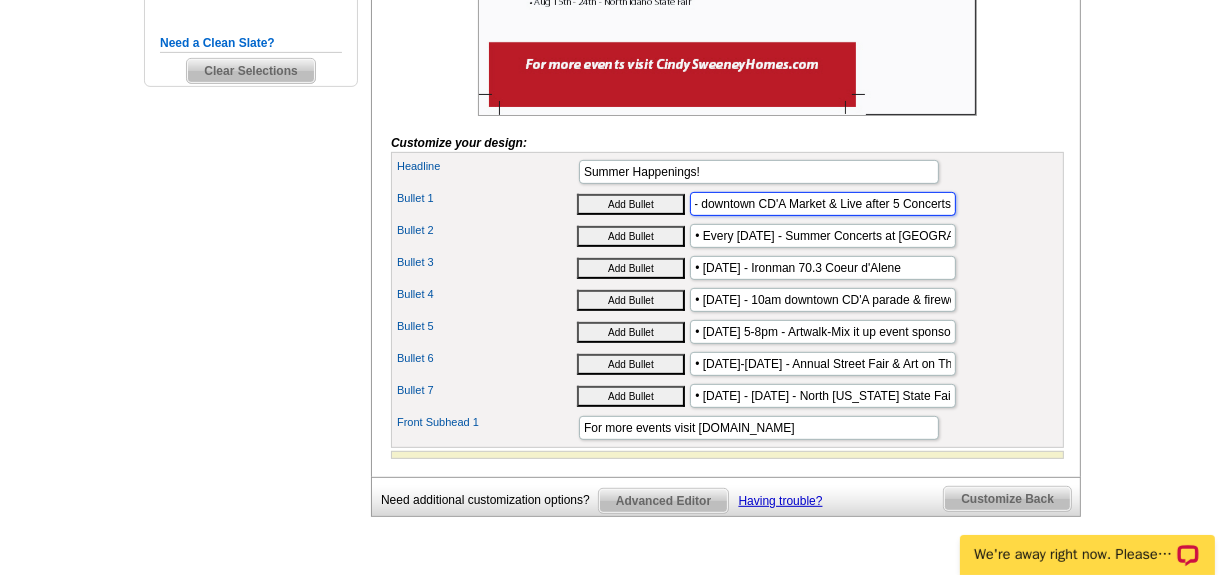 drag, startPoint x: 694, startPoint y: 235, endPoint x: 1004, endPoint y: 217, distance: 310.52216 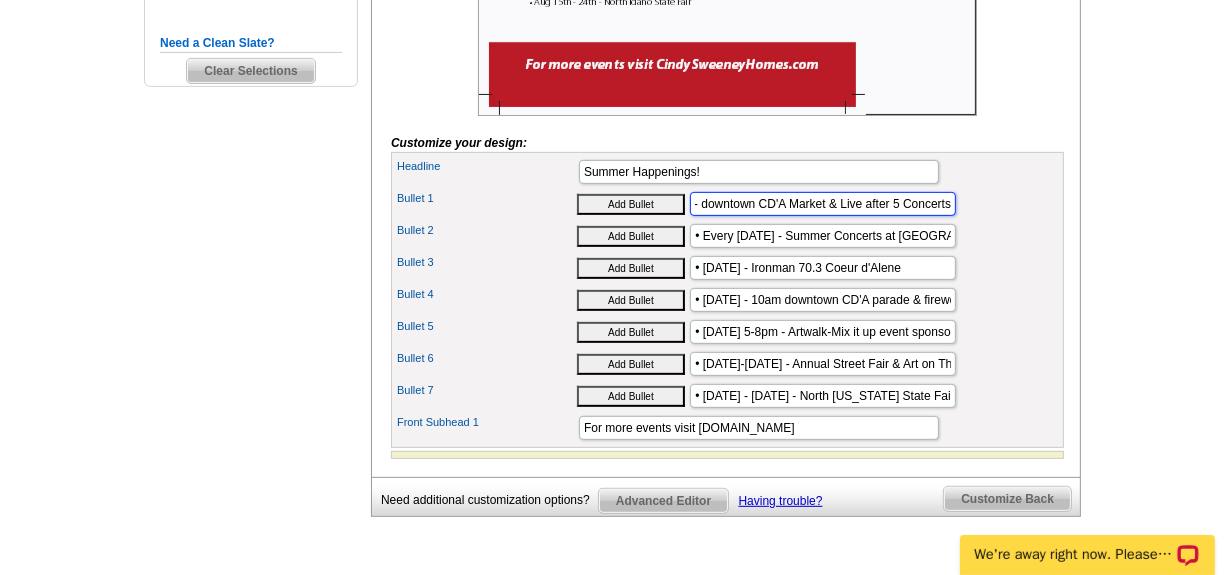 scroll, scrollTop: 0, scrollLeft: 0, axis: both 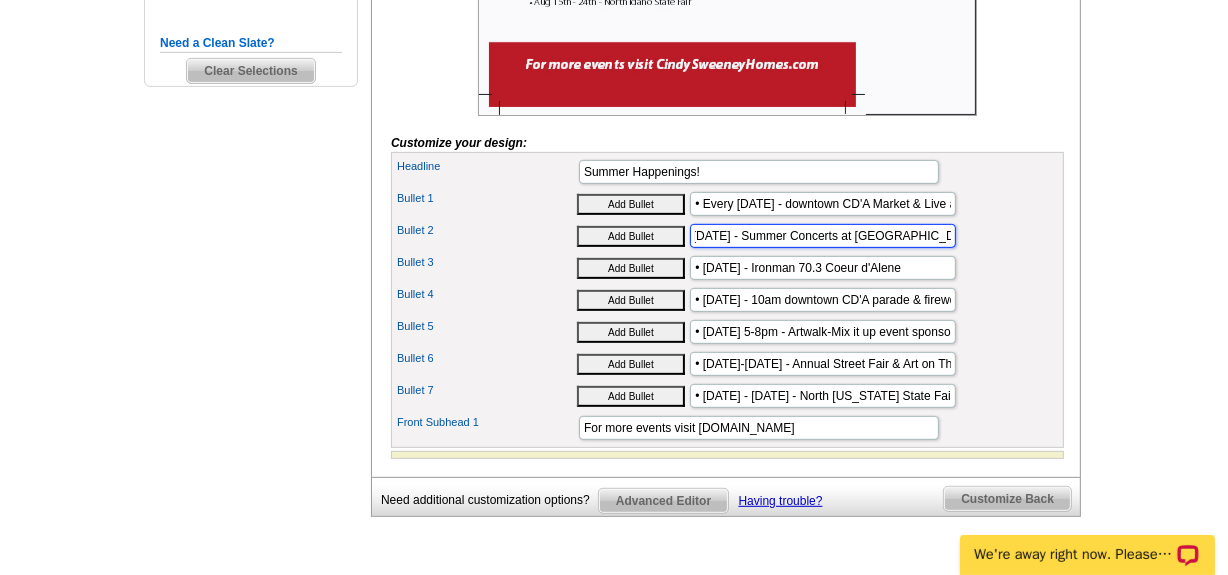 drag, startPoint x: 701, startPoint y: 265, endPoint x: 1047, endPoint y: 291, distance: 346.9755 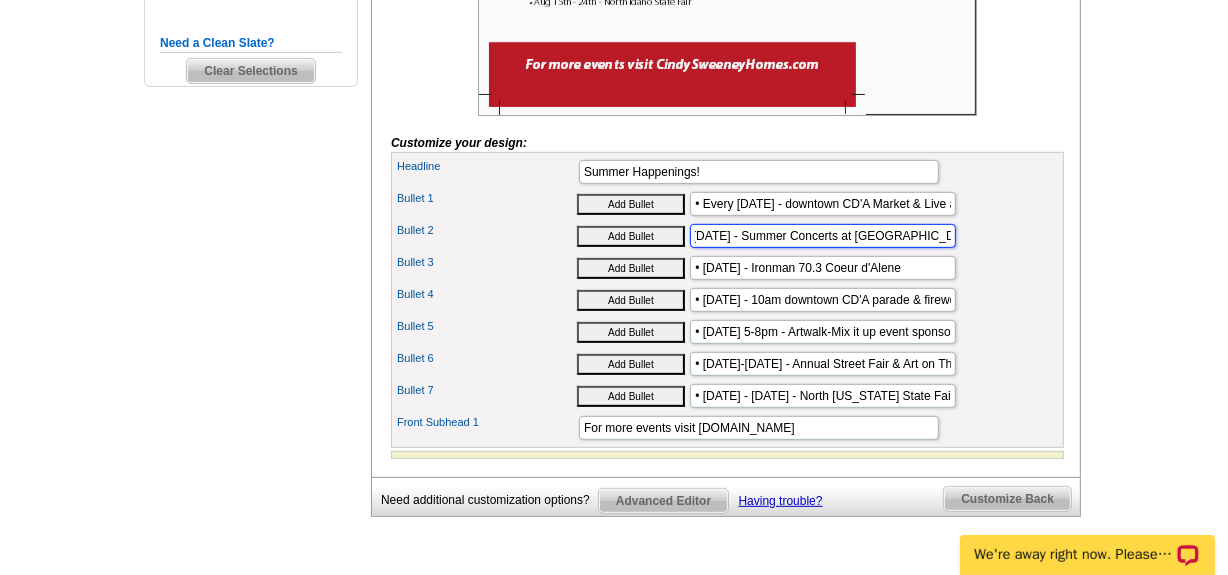 scroll, scrollTop: 0, scrollLeft: 0, axis: both 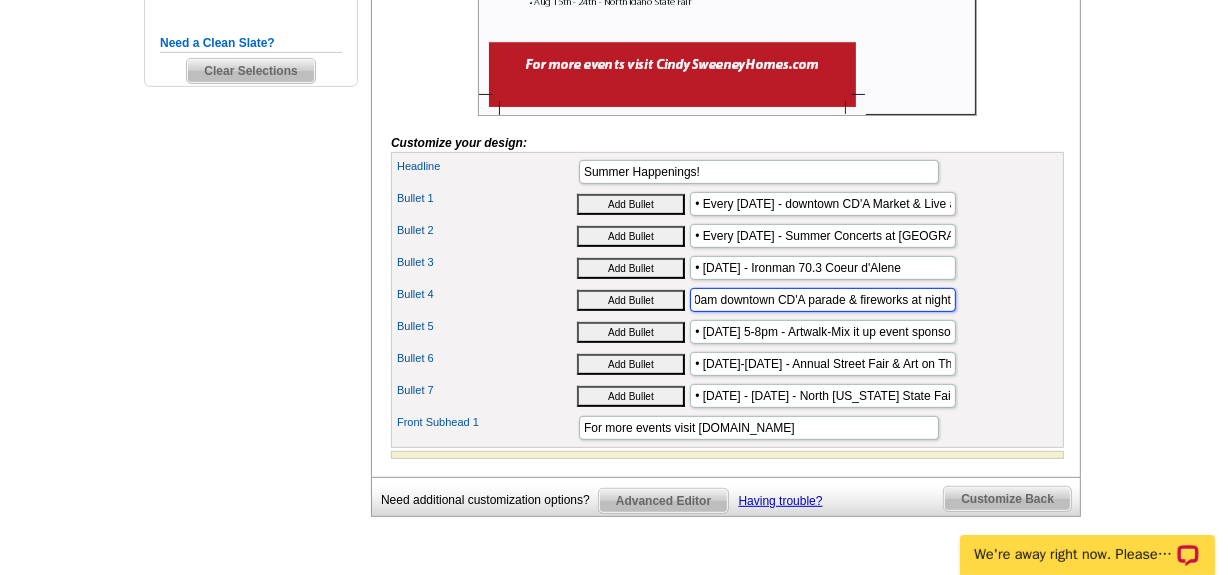 drag, startPoint x: 705, startPoint y: 331, endPoint x: 1034, endPoint y: 318, distance: 329.25674 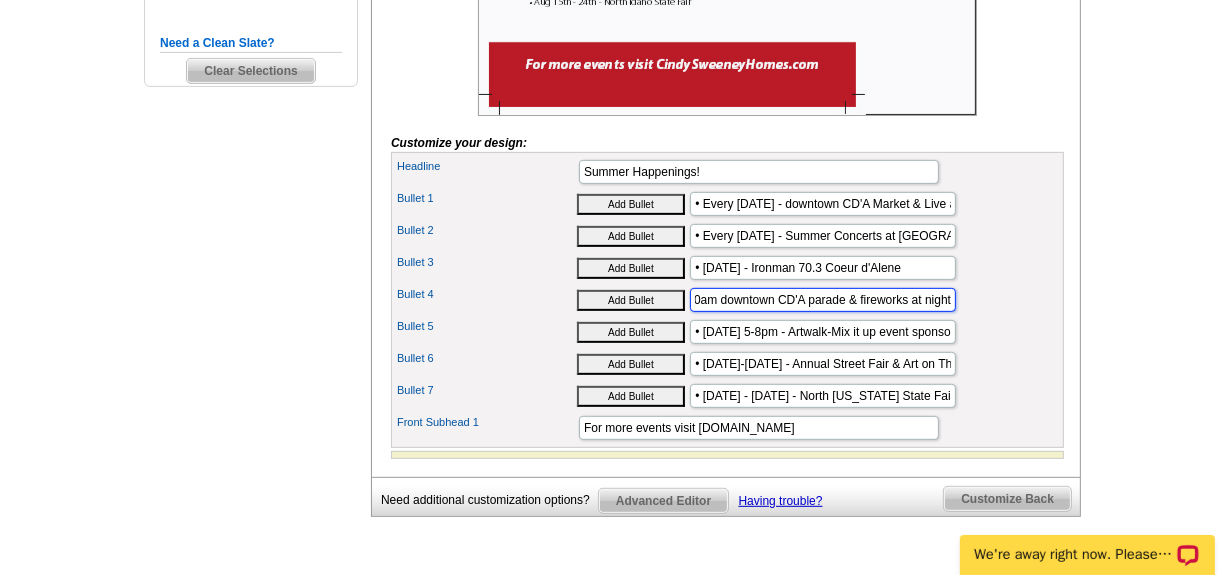 scroll, scrollTop: 0, scrollLeft: 0, axis: both 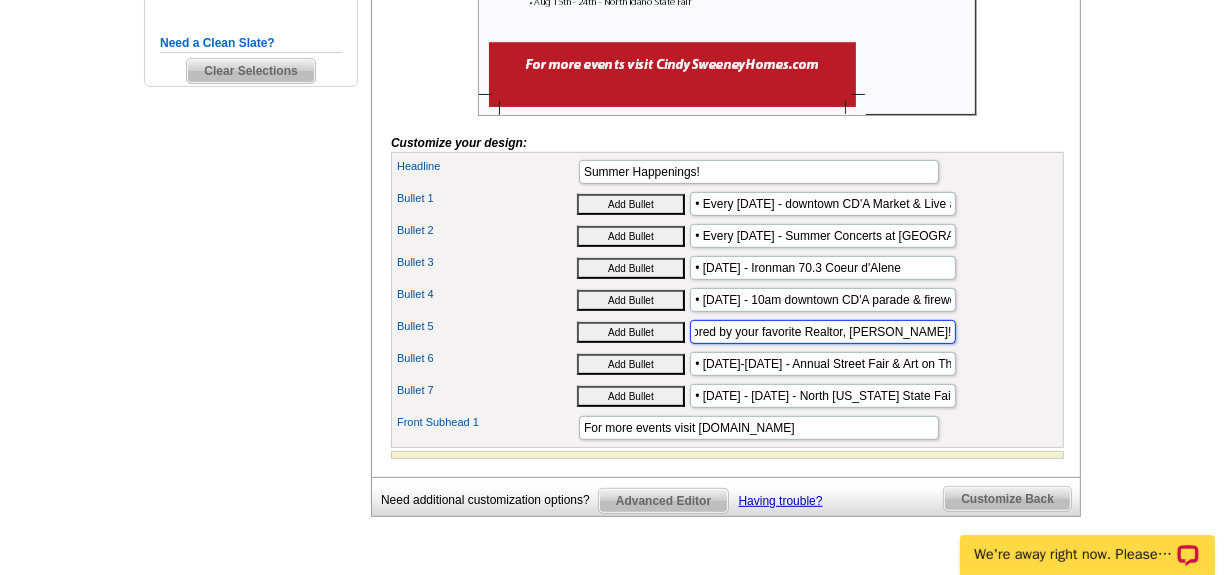 drag, startPoint x: 700, startPoint y: 362, endPoint x: 1051, endPoint y: 359, distance: 351.01282 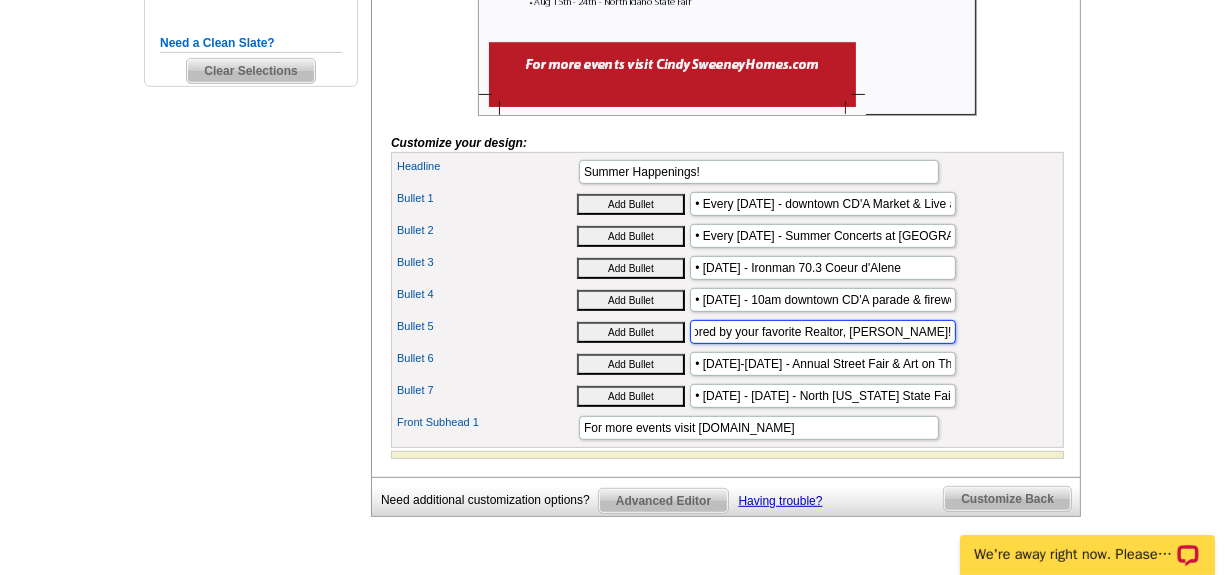 scroll, scrollTop: 0, scrollLeft: 0, axis: both 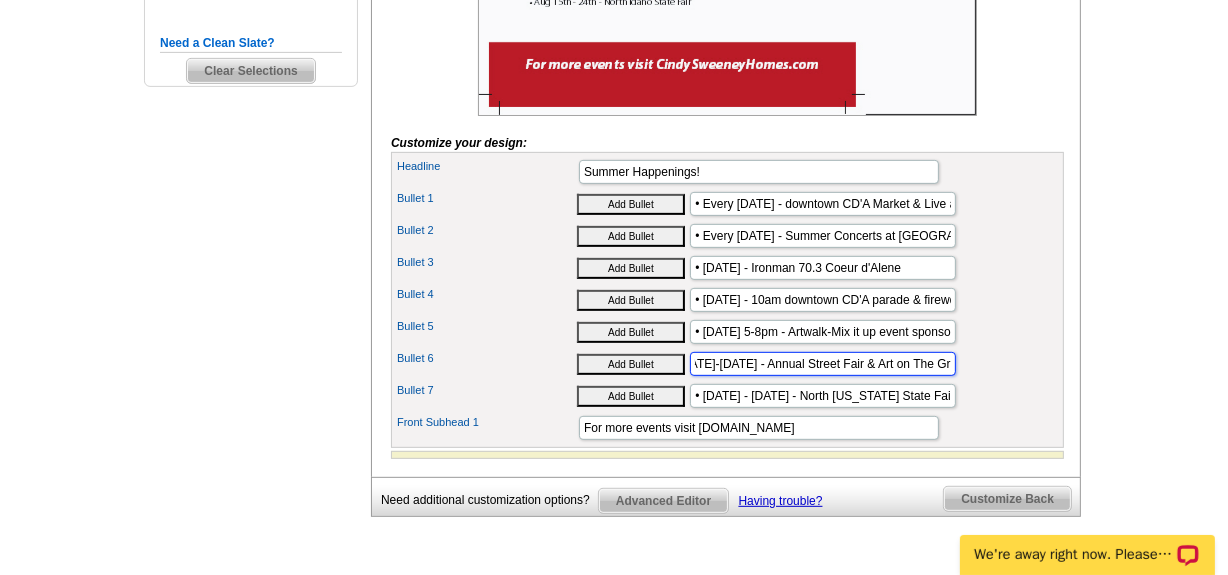drag, startPoint x: 703, startPoint y: 395, endPoint x: 1012, endPoint y: 406, distance: 309.19574 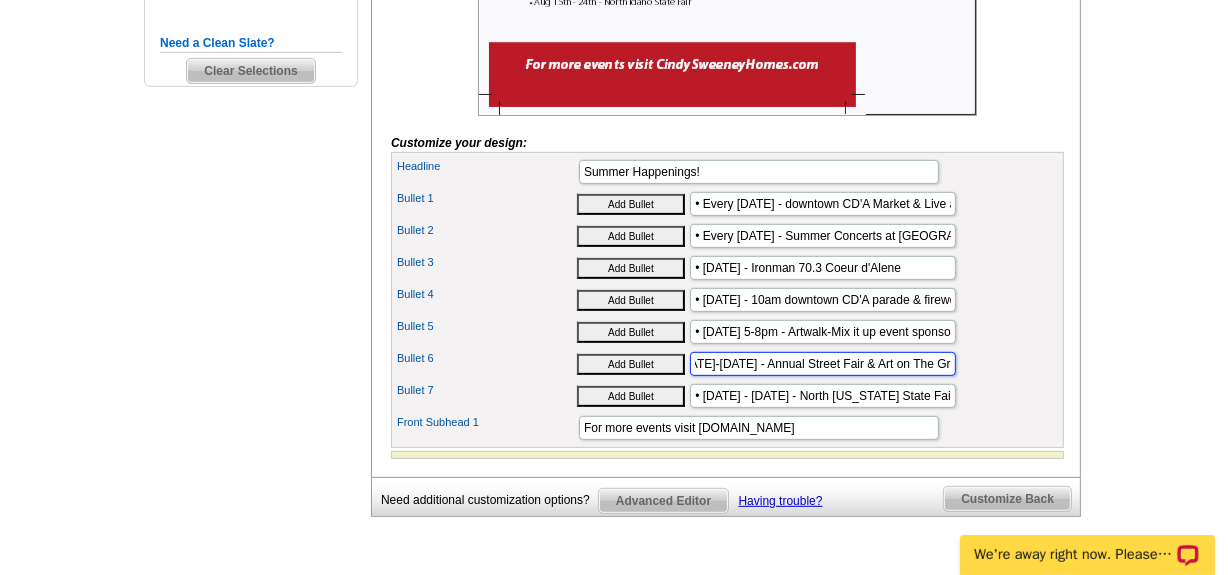 scroll, scrollTop: 0, scrollLeft: 0, axis: both 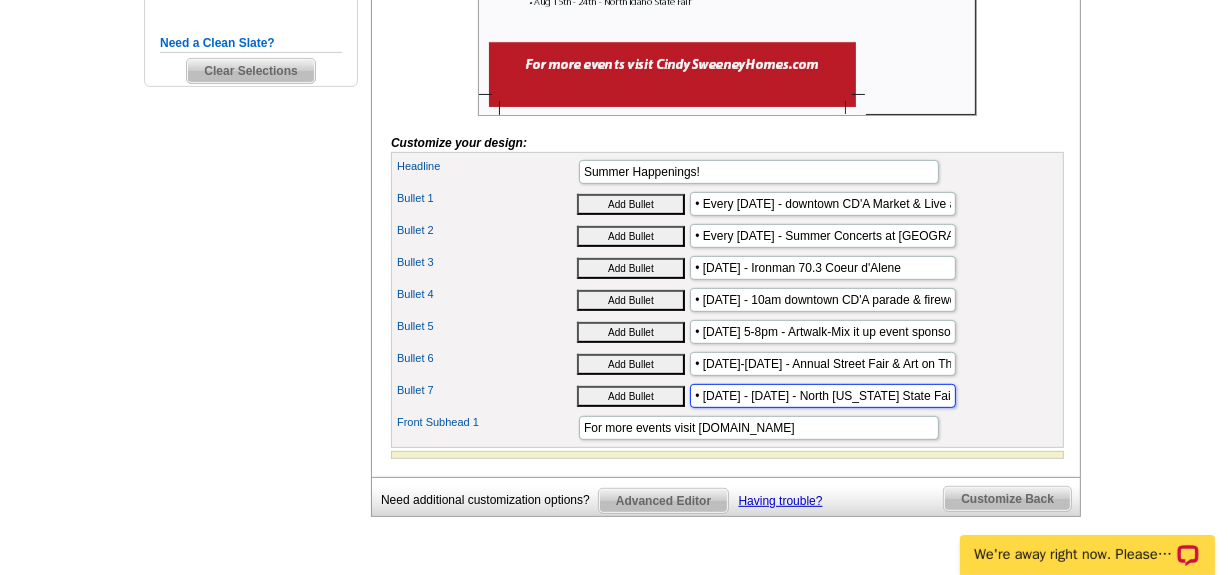 drag, startPoint x: 717, startPoint y: 426, endPoint x: 970, endPoint y: 431, distance: 253.04941 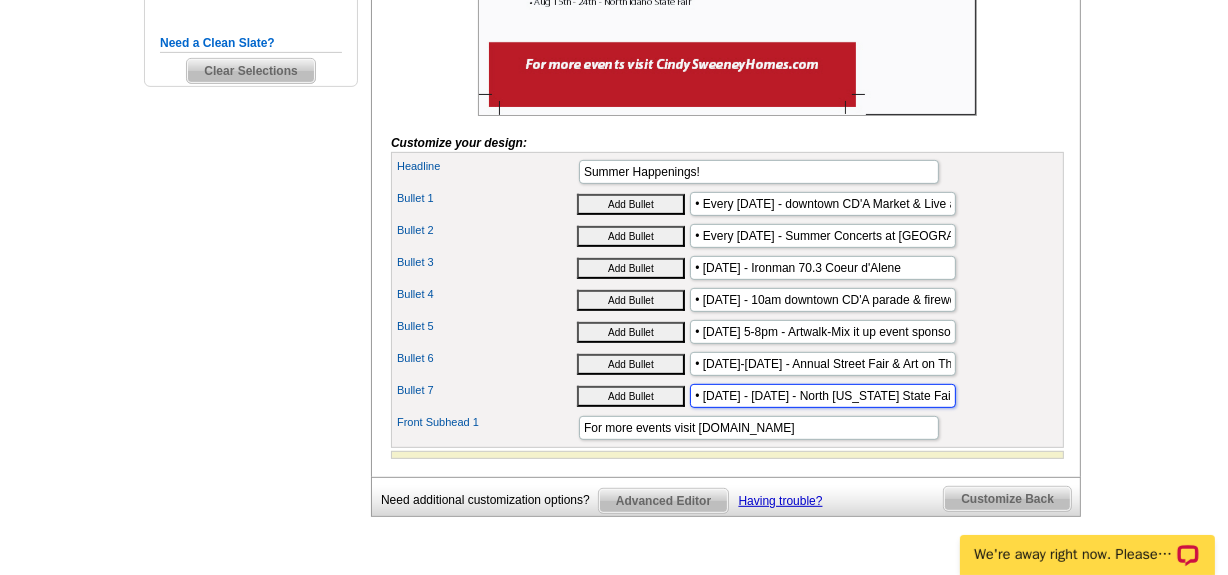 click on "Bullet 7
Add Bullet
• Aug 15th - 24th - North Idaho State Fair" at bounding box center [727, 396] 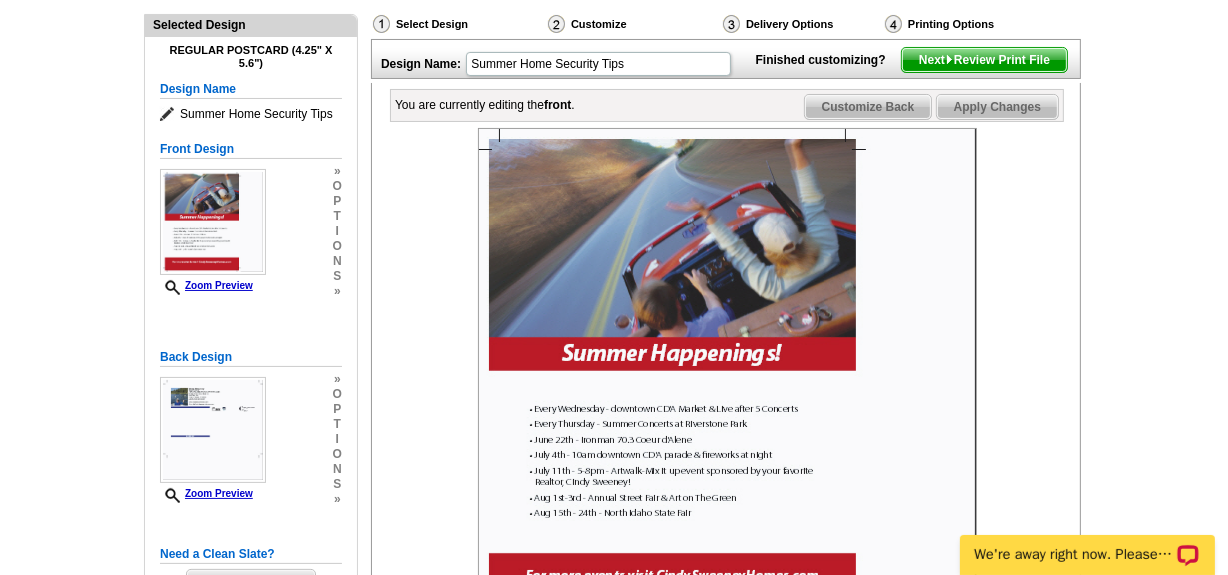 scroll, scrollTop: 181, scrollLeft: 0, axis: vertical 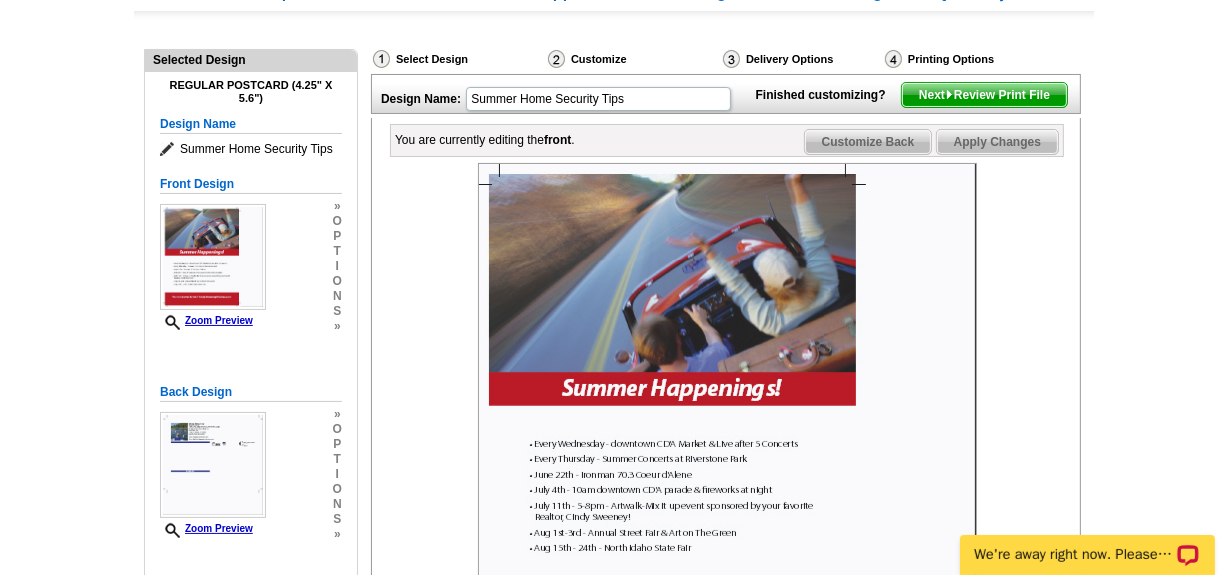 click on "Customize Back" at bounding box center [868, 142] 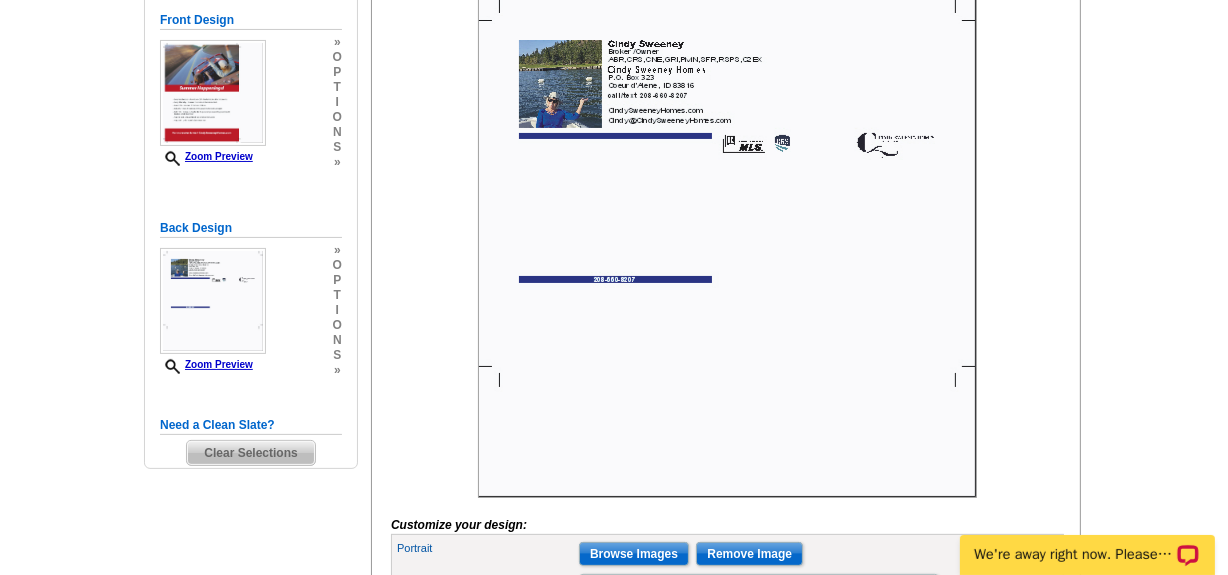 scroll, scrollTop: 454, scrollLeft: 0, axis: vertical 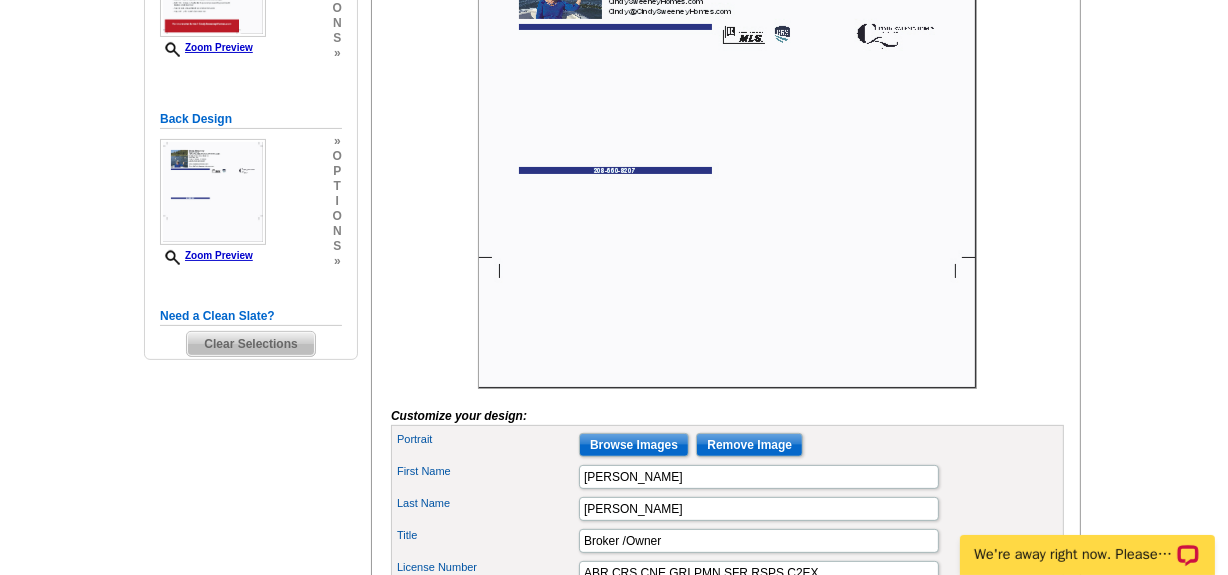 click on "Clear Selections" at bounding box center (250, 344) 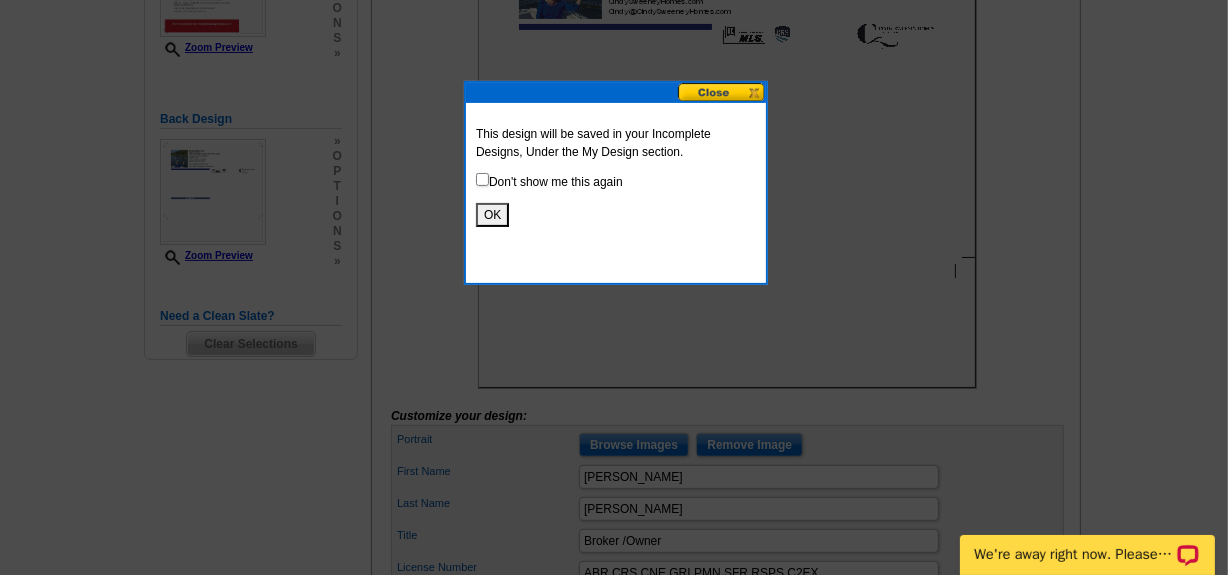 click on "OK" at bounding box center [492, 215] 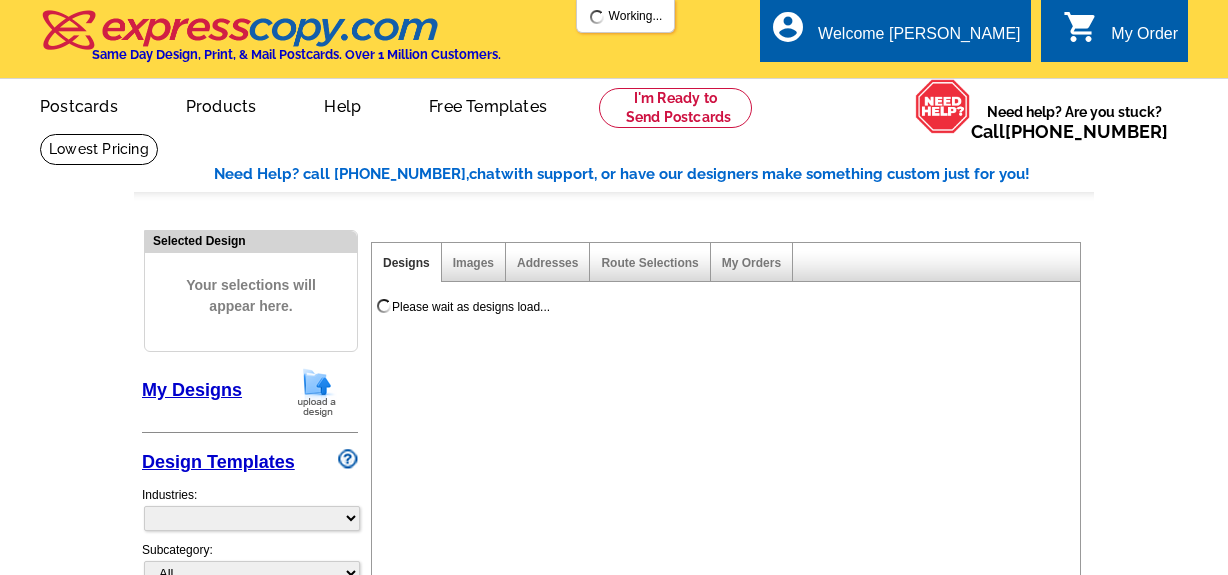 scroll, scrollTop: 0, scrollLeft: 0, axis: both 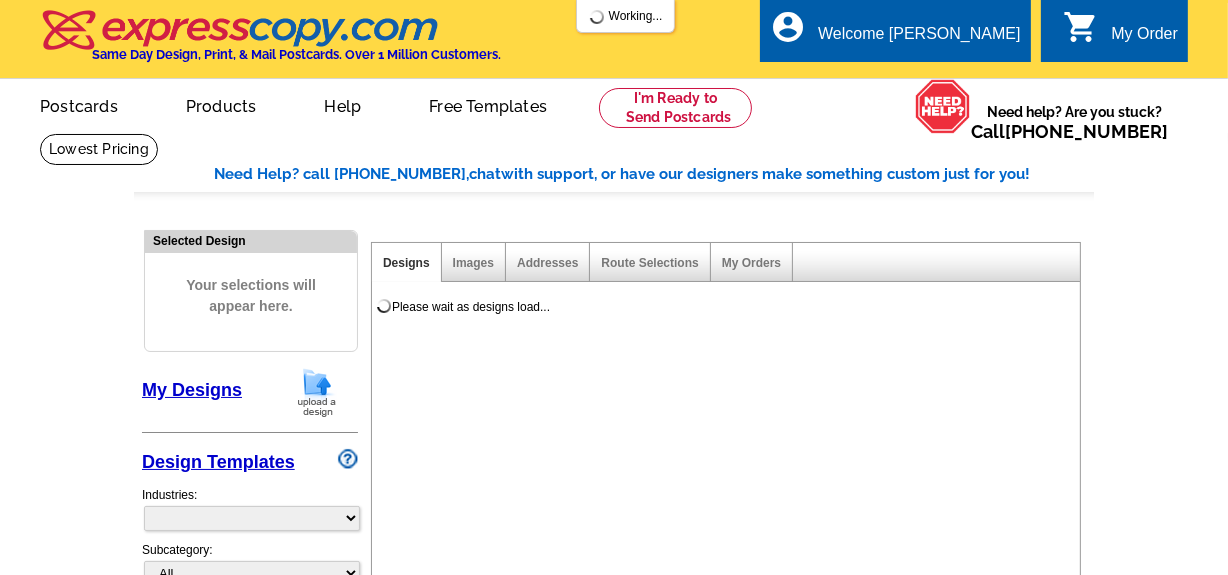select on "785" 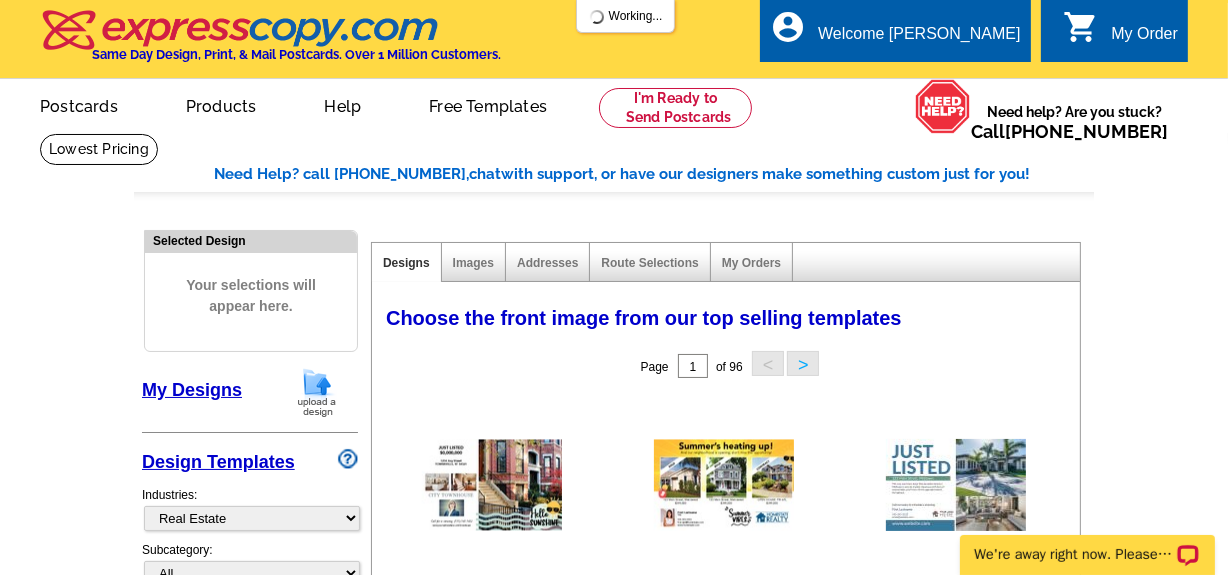 scroll, scrollTop: 0, scrollLeft: 0, axis: both 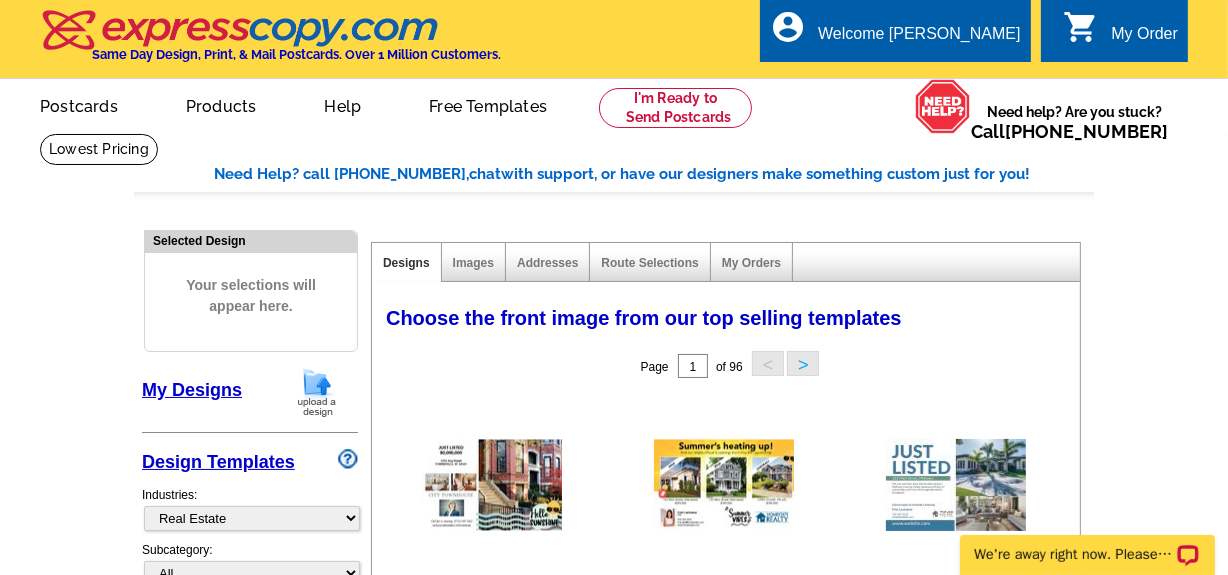click on "My Designs" at bounding box center [192, 390] 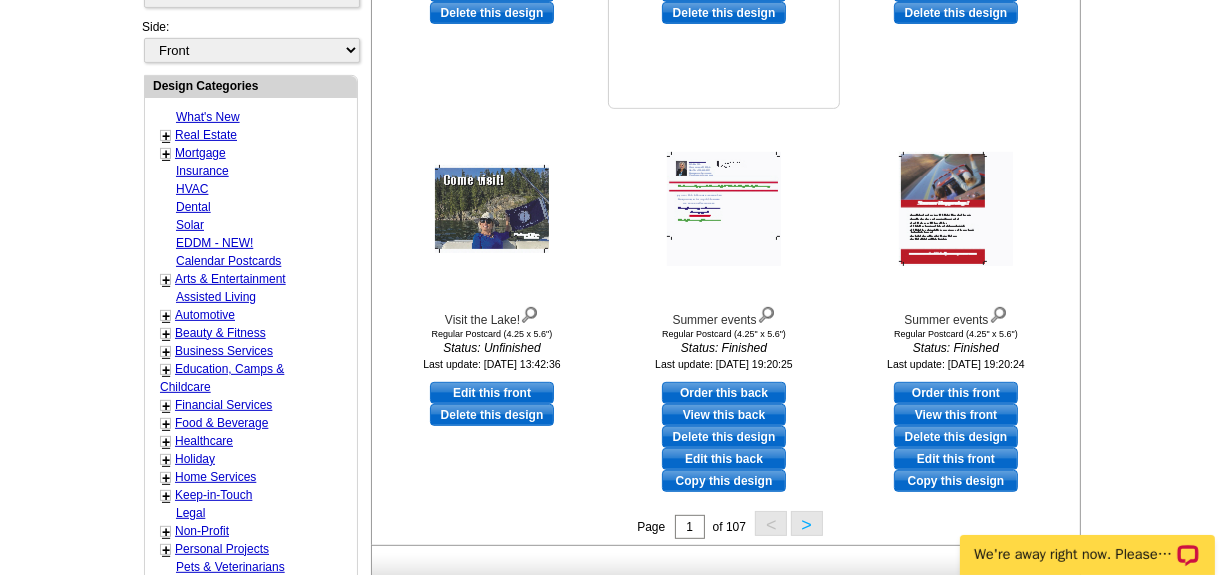 scroll, scrollTop: 727, scrollLeft: 0, axis: vertical 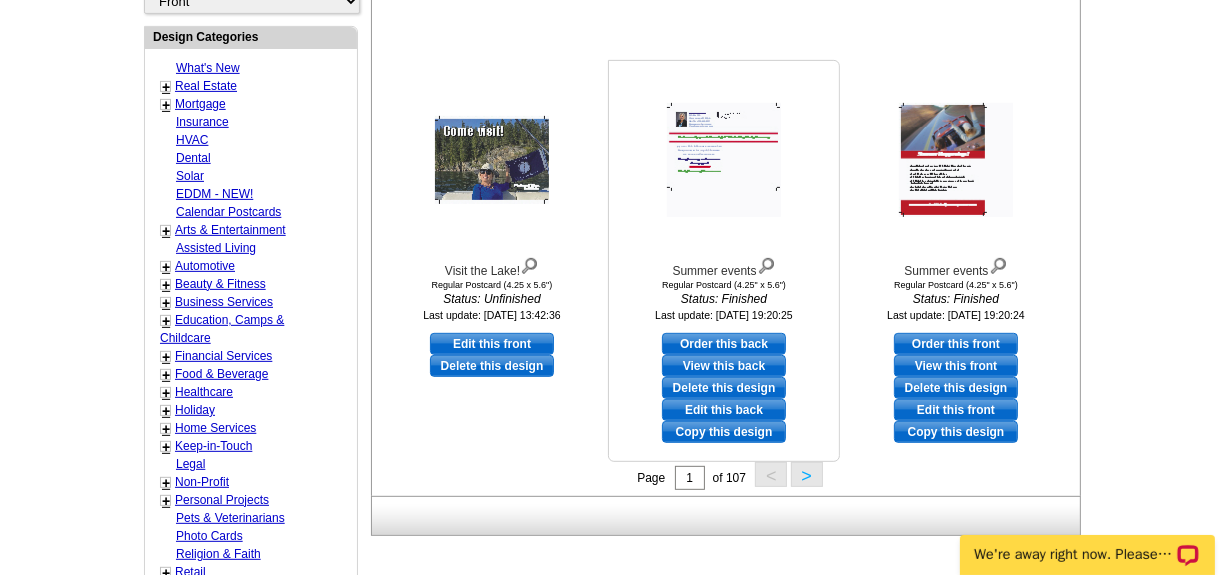click on "Edit this back" at bounding box center (724, 410) 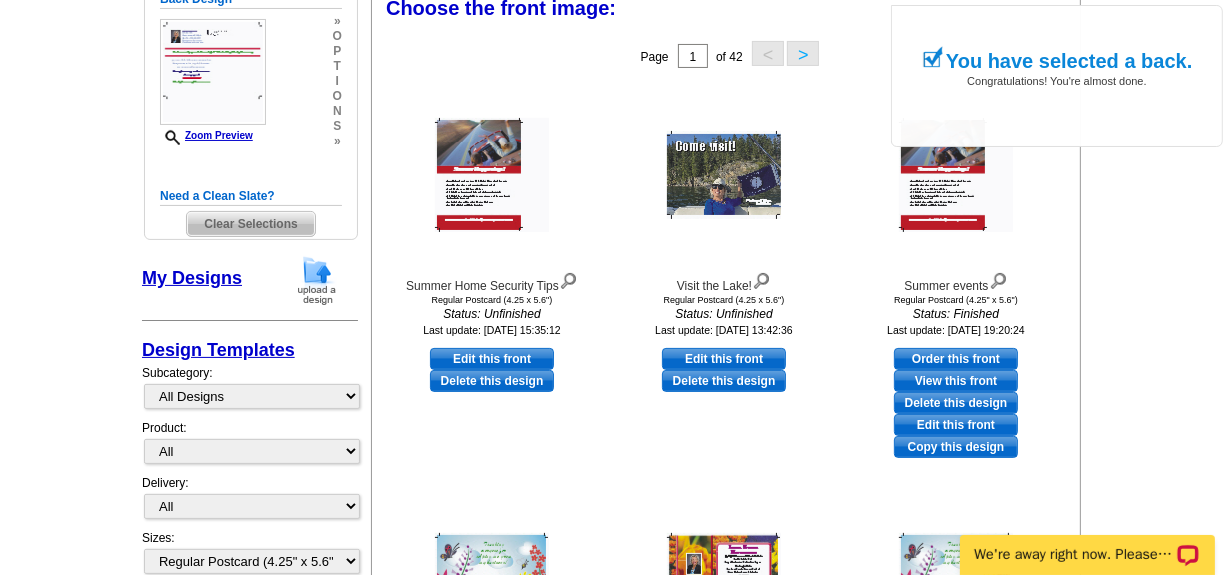 scroll, scrollTop: 294, scrollLeft: 0, axis: vertical 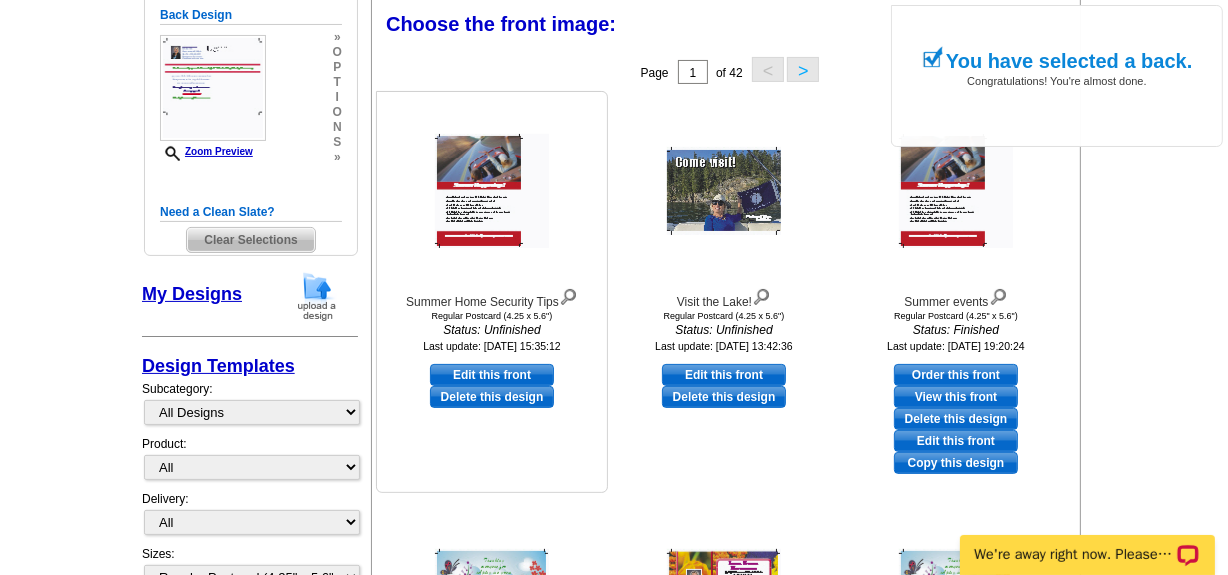 click on "Edit this front" at bounding box center [492, 375] 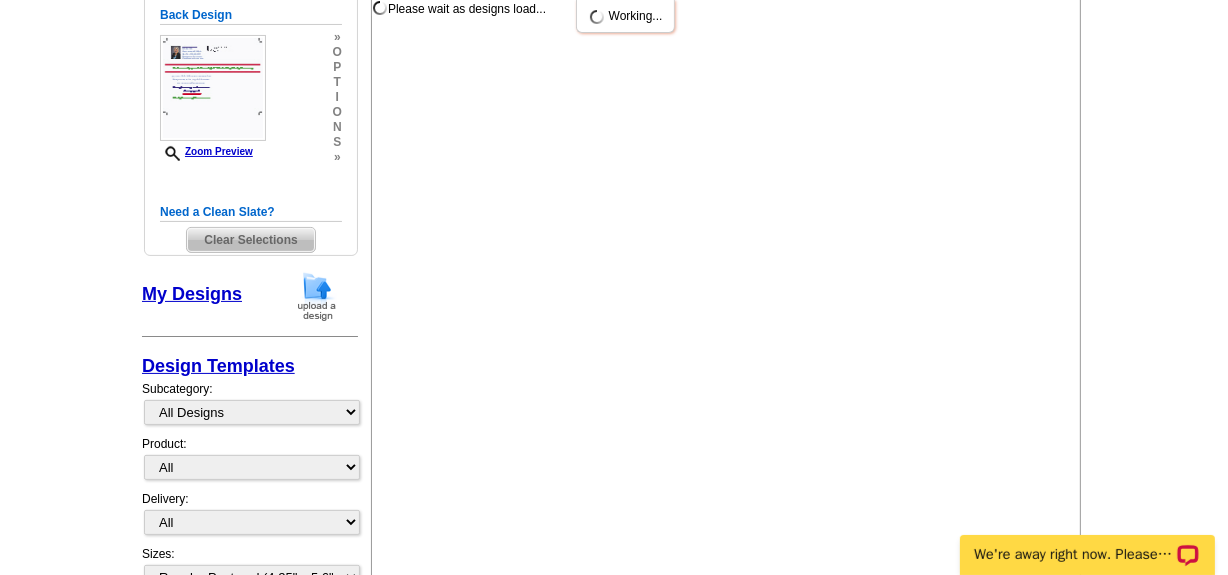 scroll, scrollTop: 0, scrollLeft: 0, axis: both 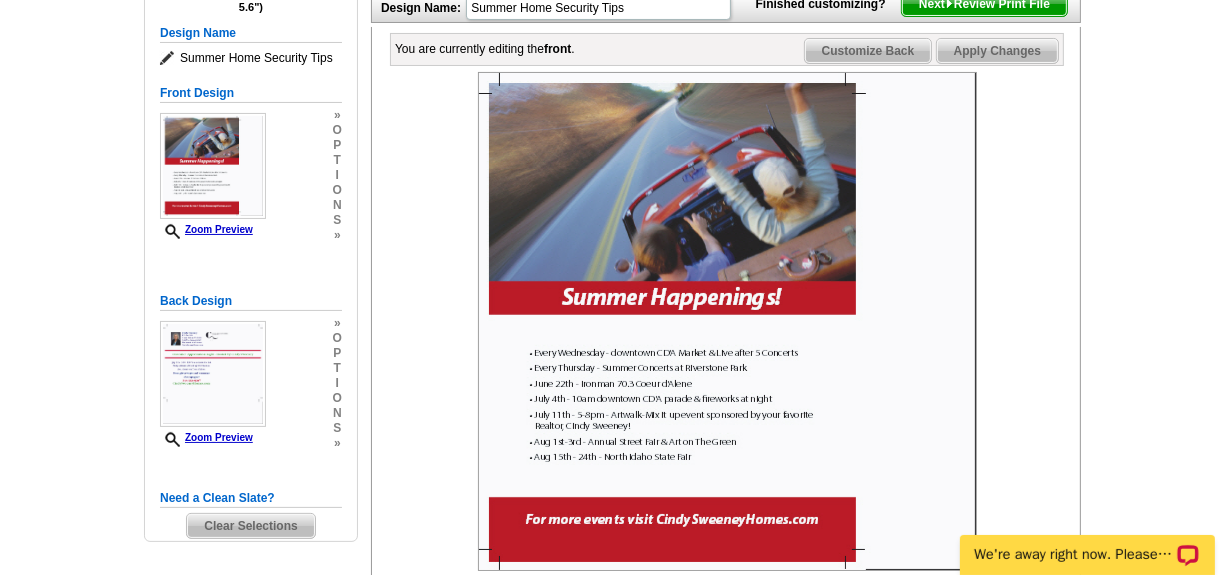 click on "Customize Back" at bounding box center [868, 51] 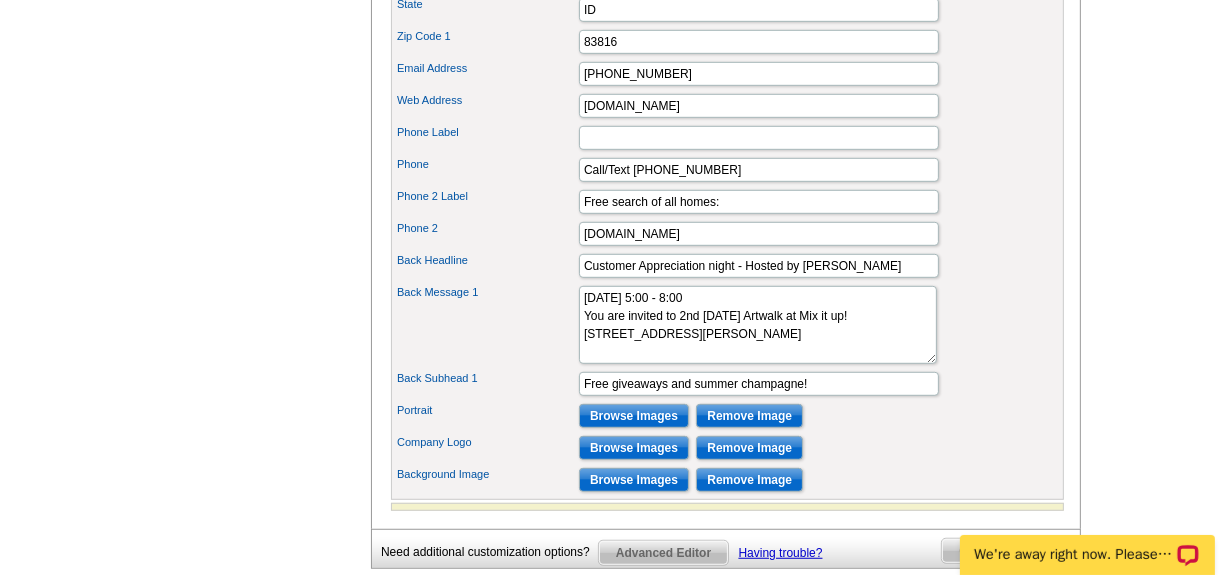 scroll, scrollTop: 1090, scrollLeft: 0, axis: vertical 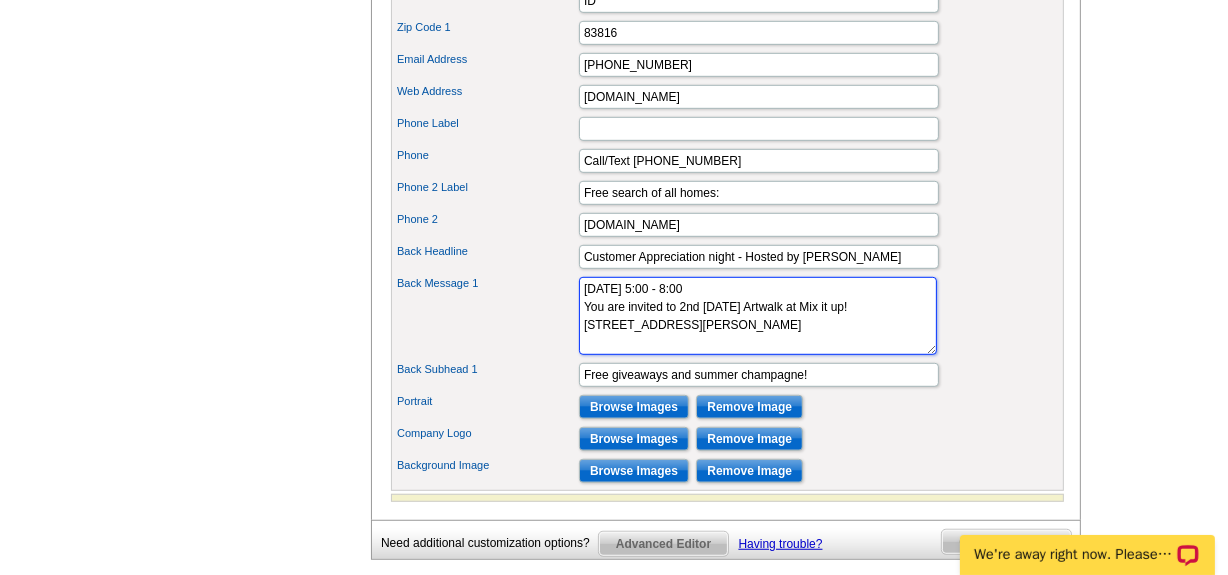 drag, startPoint x: 580, startPoint y: 317, endPoint x: 833, endPoint y: 364, distance: 257.32858 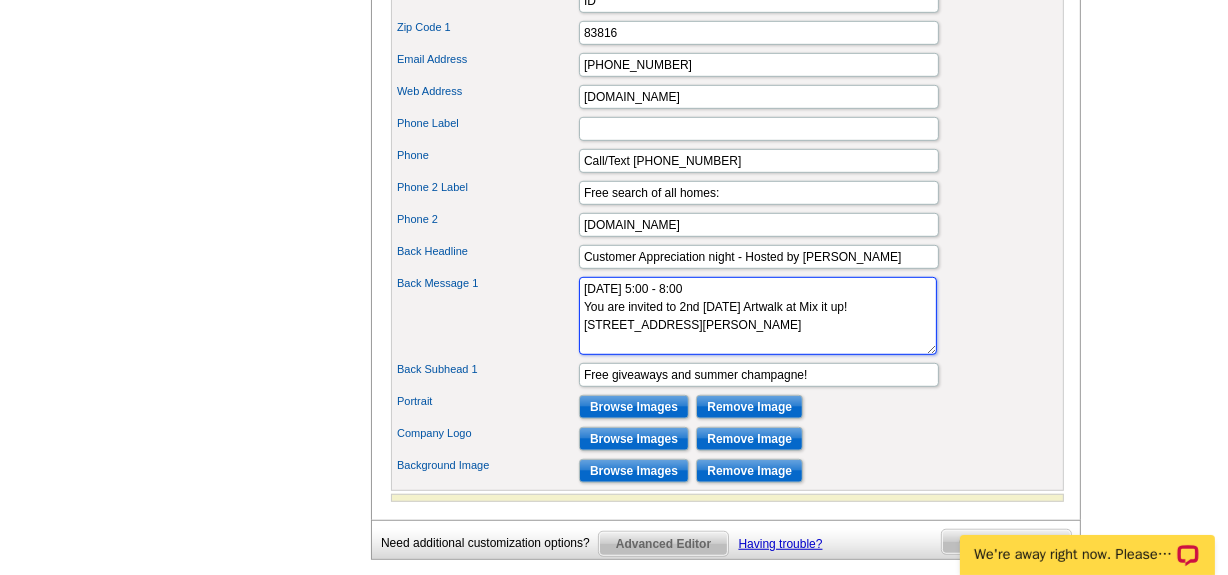 click on "[DATE] 5:00 - 8:00
You are invited to 2nd [DATE] Artwalk at Mix it up! [STREET_ADDRESS][PERSON_NAME]" at bounding box center (758, 316) 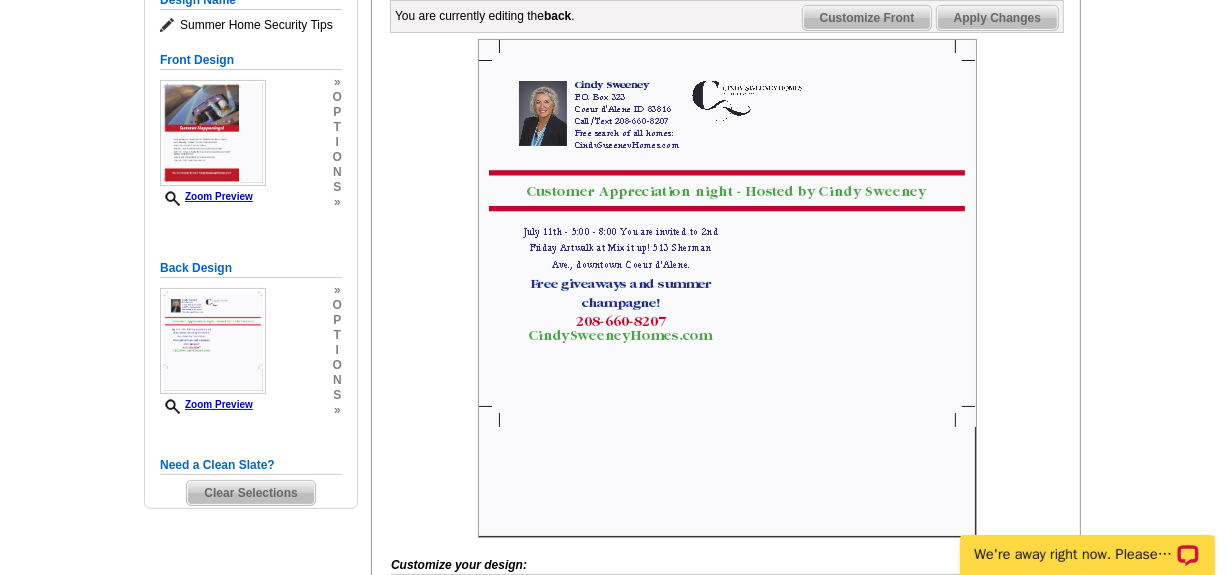 scroll, scrollTop: 454, scrollLeft: 0, axis: vertical 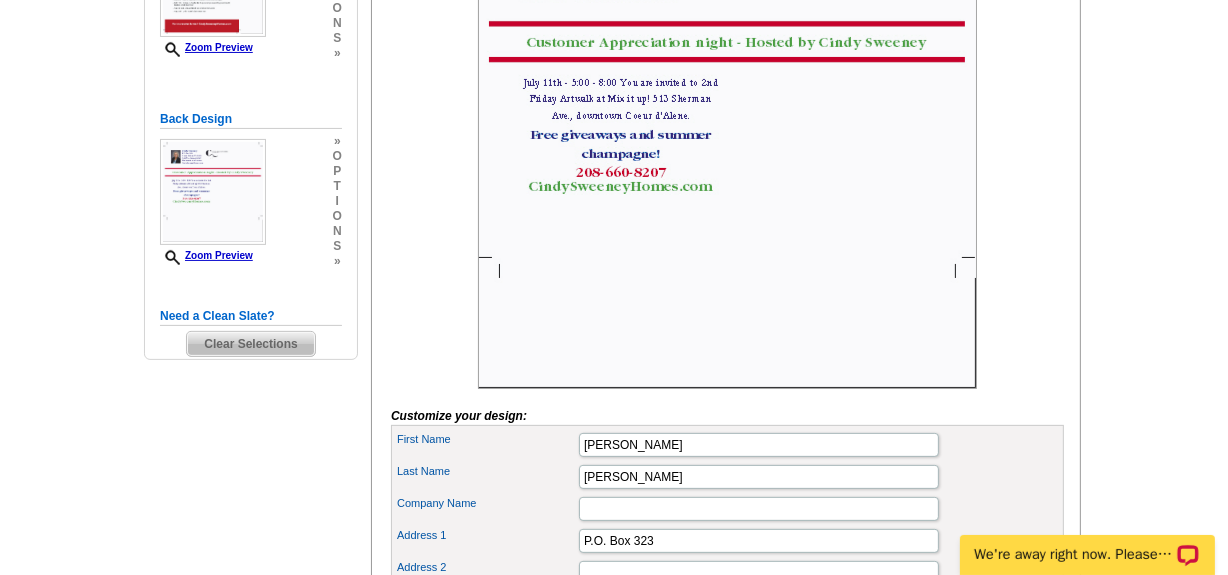 click on "Clear Selections" at bounding box center (250, 344) 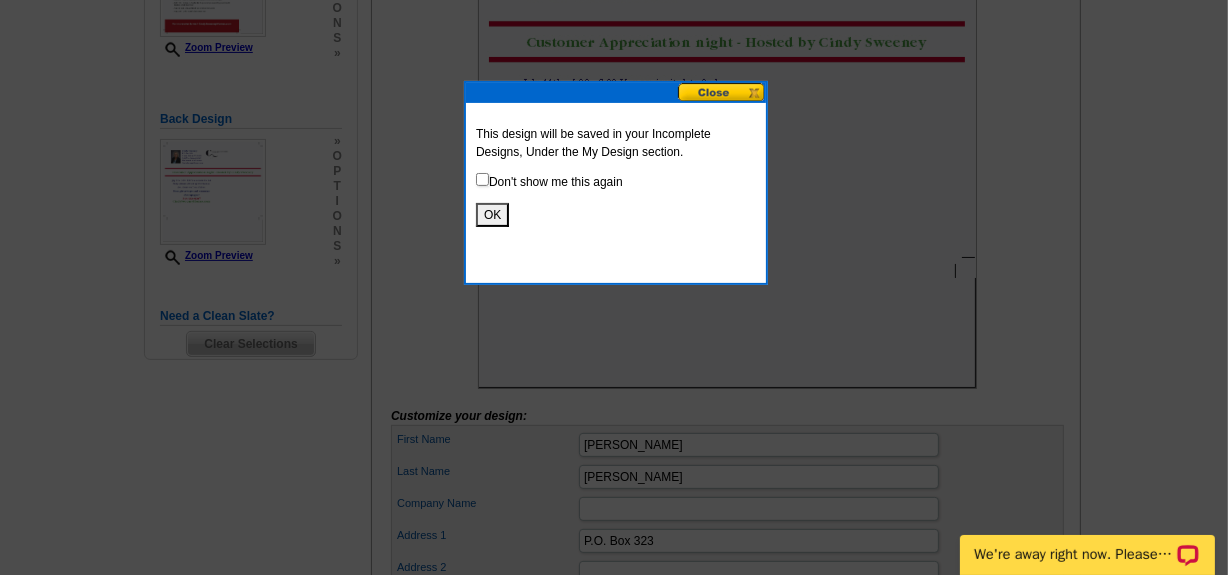 click on "OK" at bounding box center [492, 215] 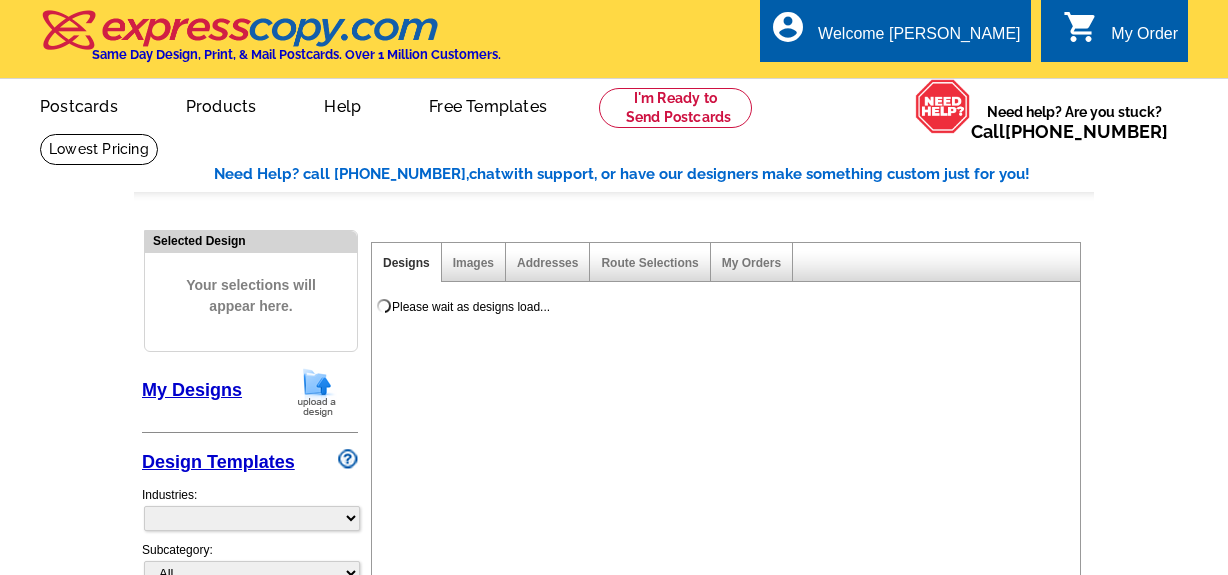 scroll, scrollTop: 0, scrollLeft: 0, axis: both 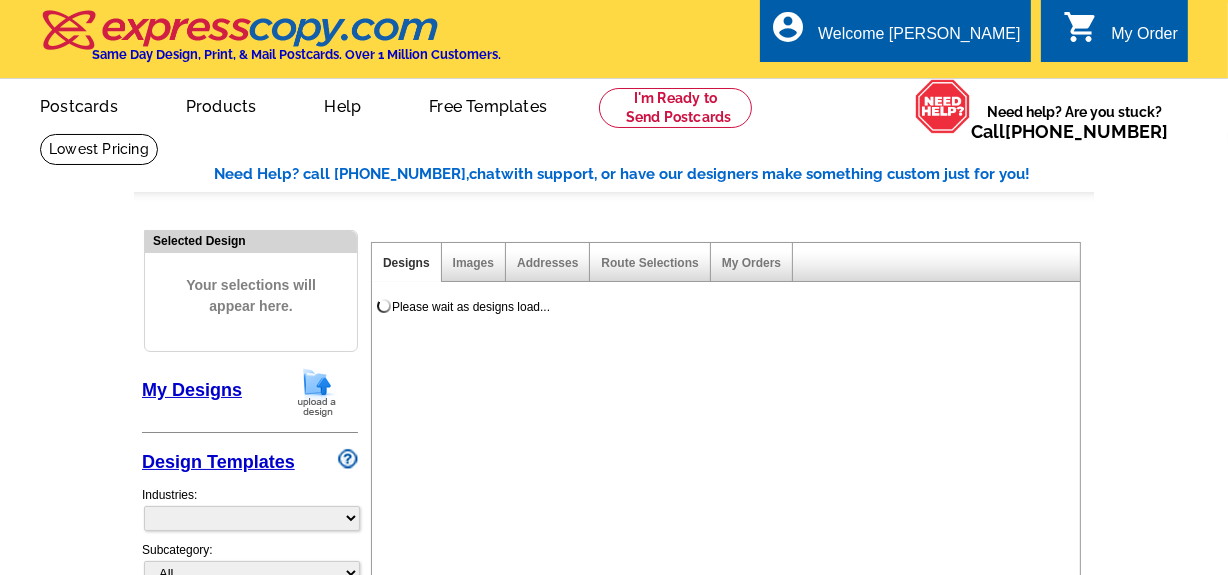 select on "785" 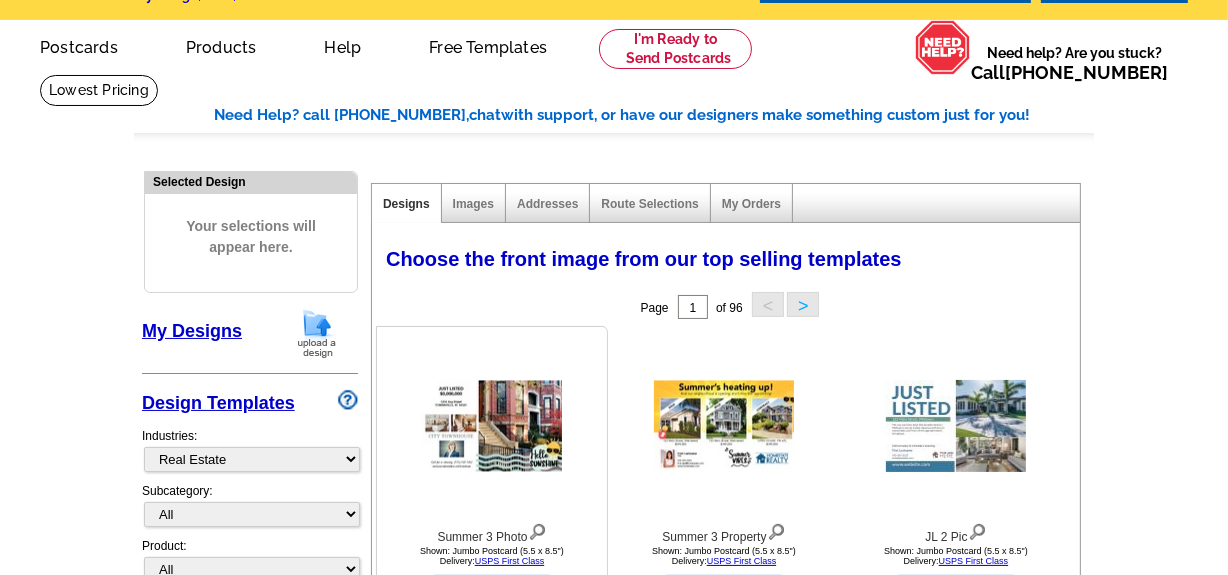 scroll, scrollTop: 90, scrollLeft: 0, axis: vertical 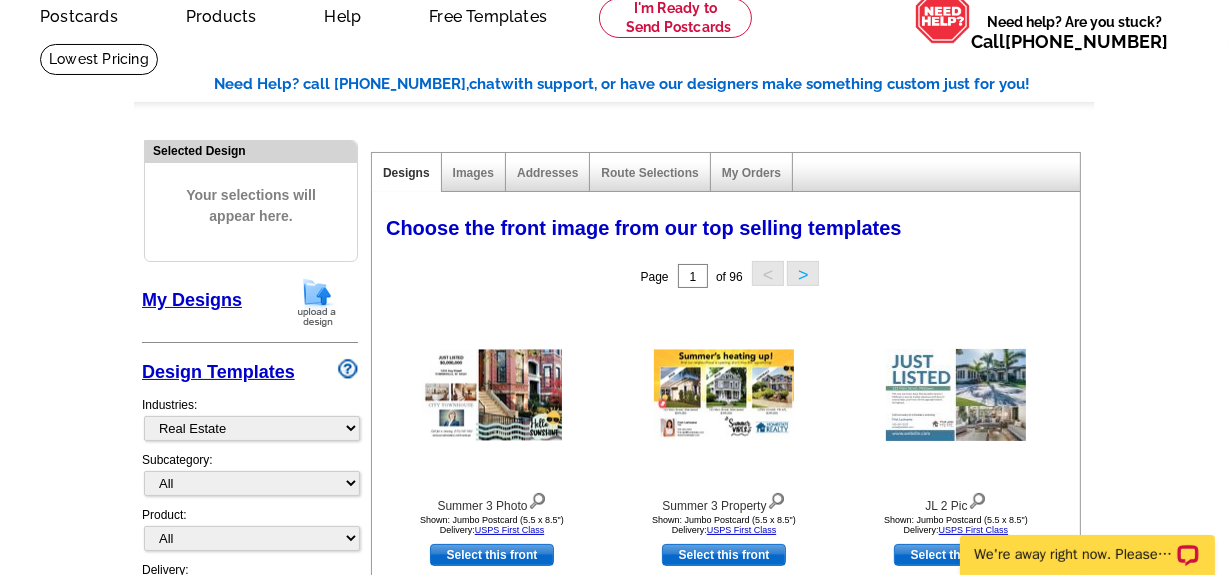click on "My Designs" at bounding box center (192, 300) 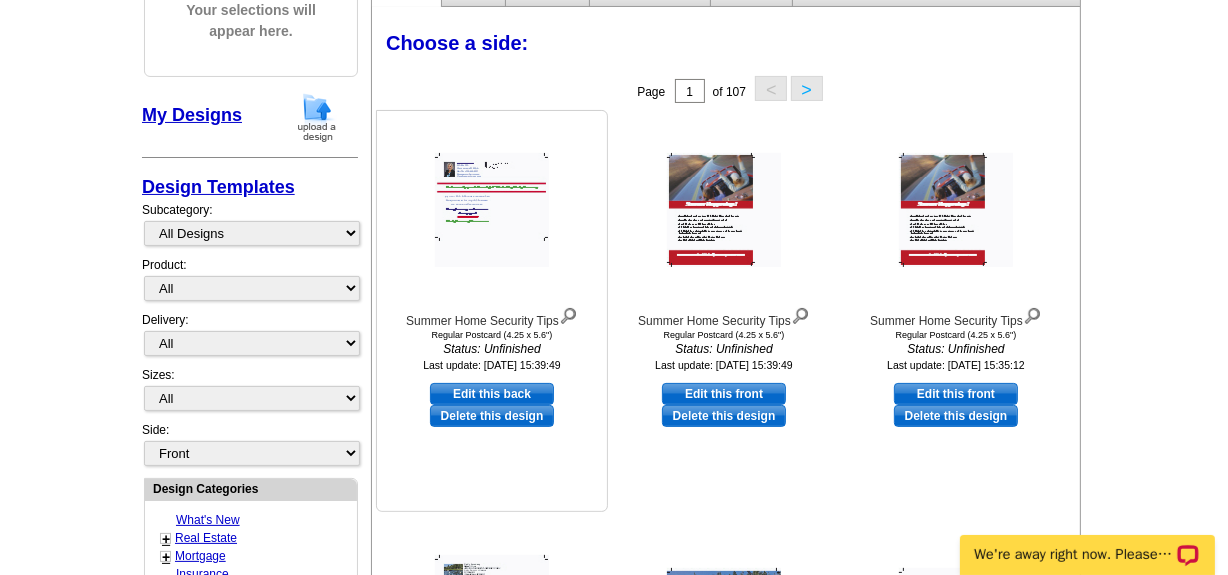 scroll, scrollTop: 363, scrollLeft: 0, axis: vertical 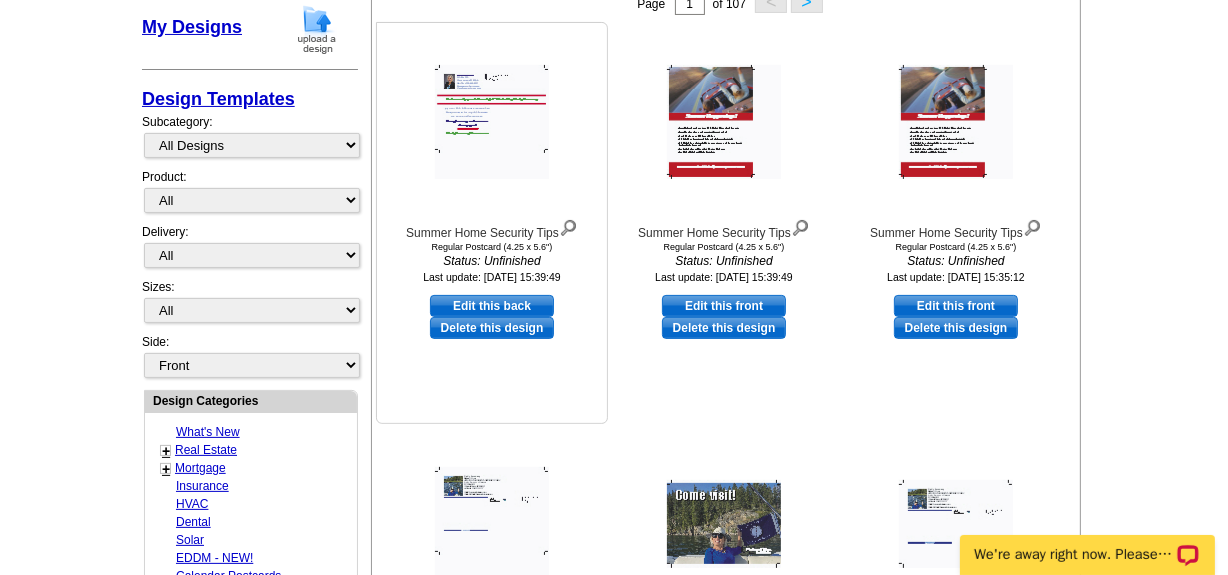 click on "Delete this design" at bounding box center [492, 328] 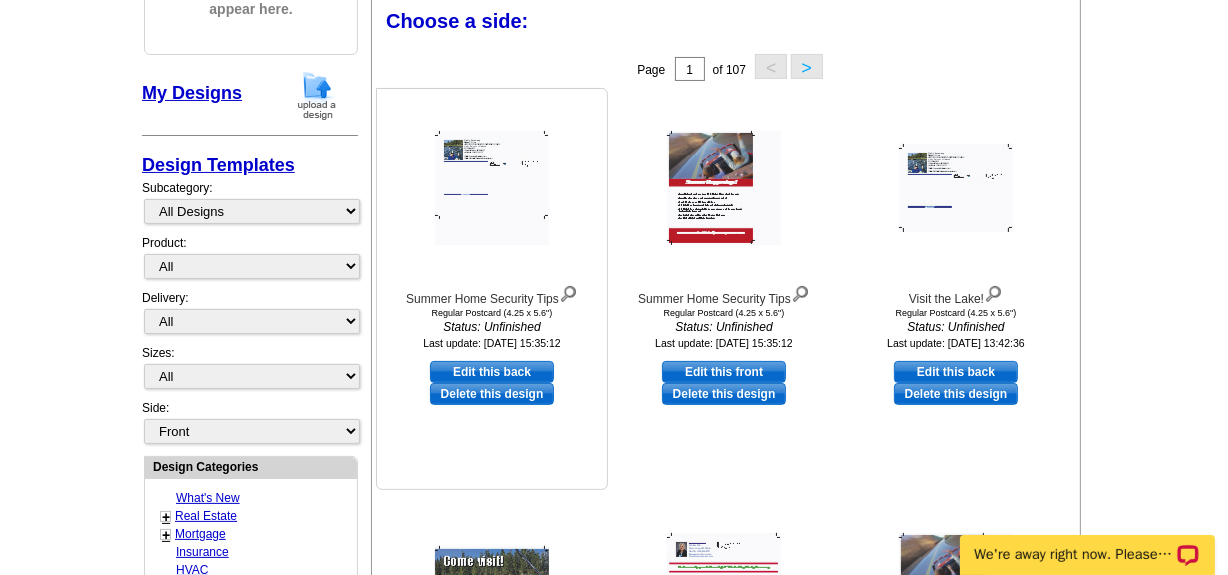 scroll, scrollTop: 294, scrollLeft: 0, axis: vertical 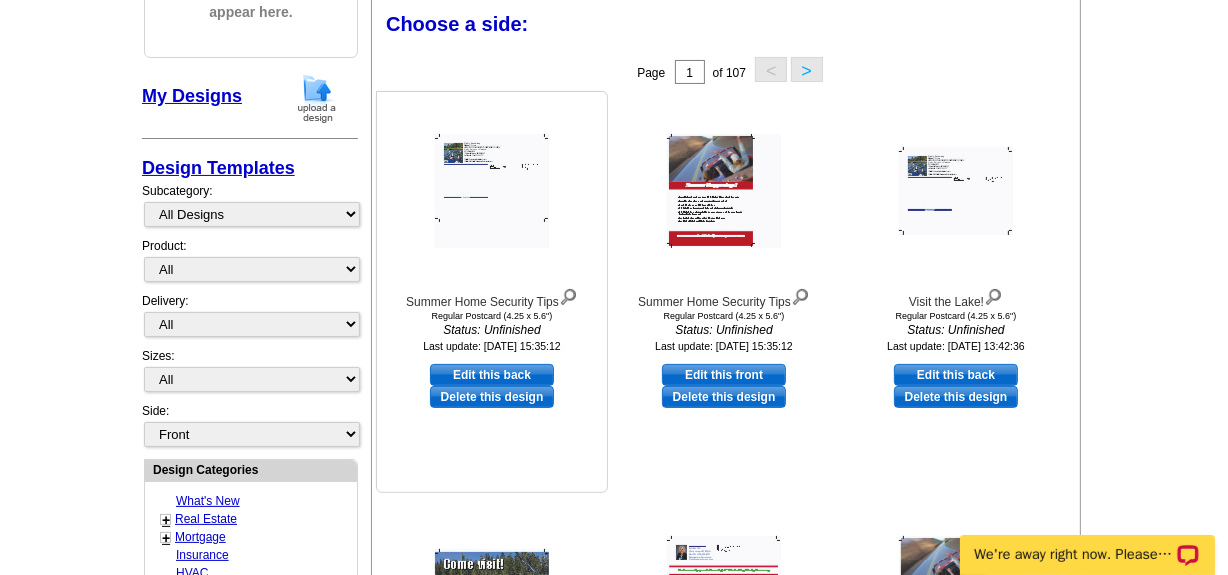 click on "Delete this design" at bounding box center [492, 397] 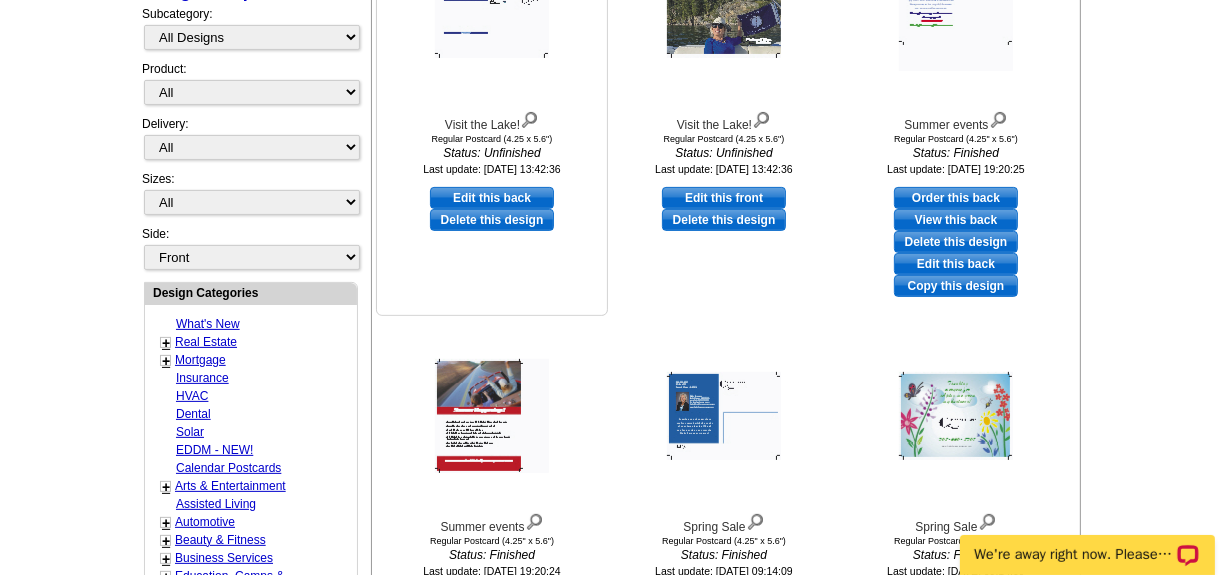 scroll, scrollTop: 476, scrollLeft: 0, axis: vertical 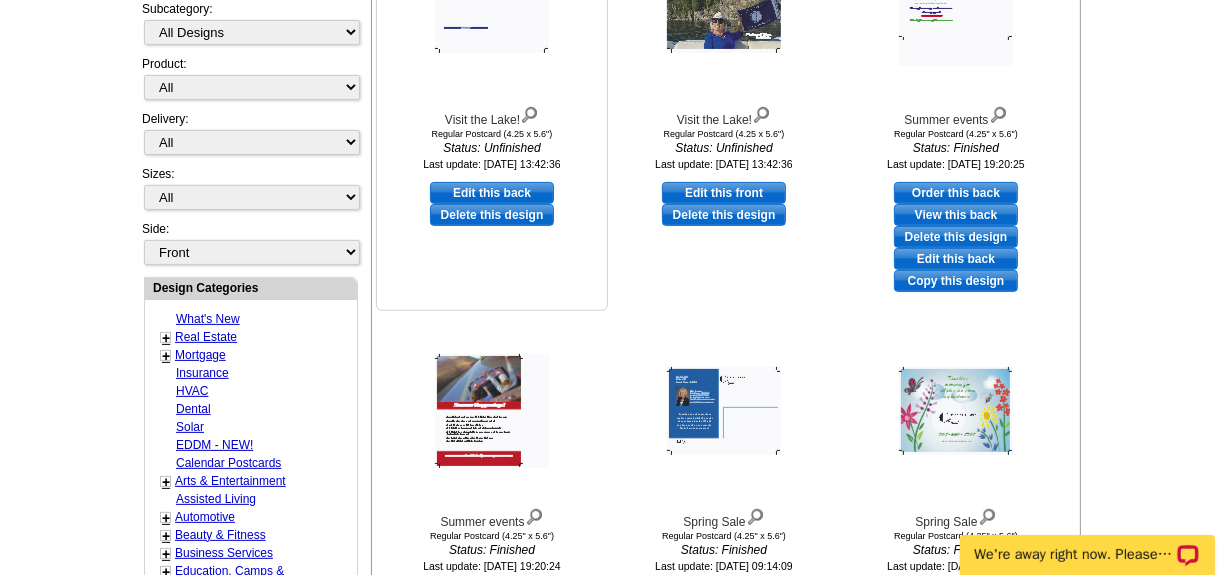 click on "Delete this design" at bounding box center (492, 215) 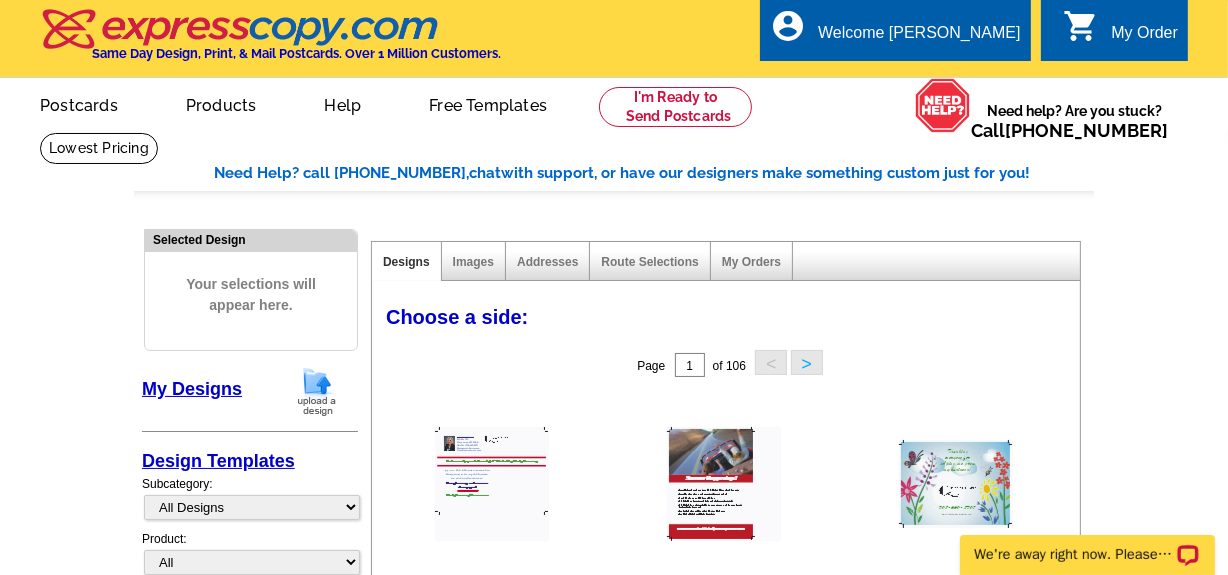 scroll, scrollTop: 0, scrollLeft: 0, axis: both 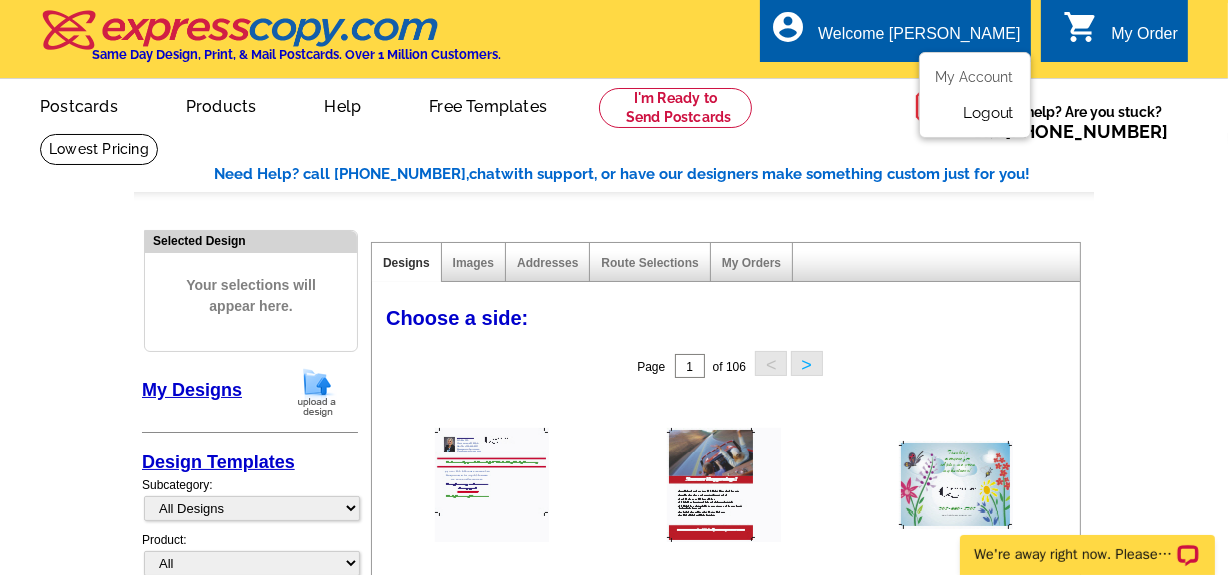 click on "Logout" at bounding box center (988, 113) 